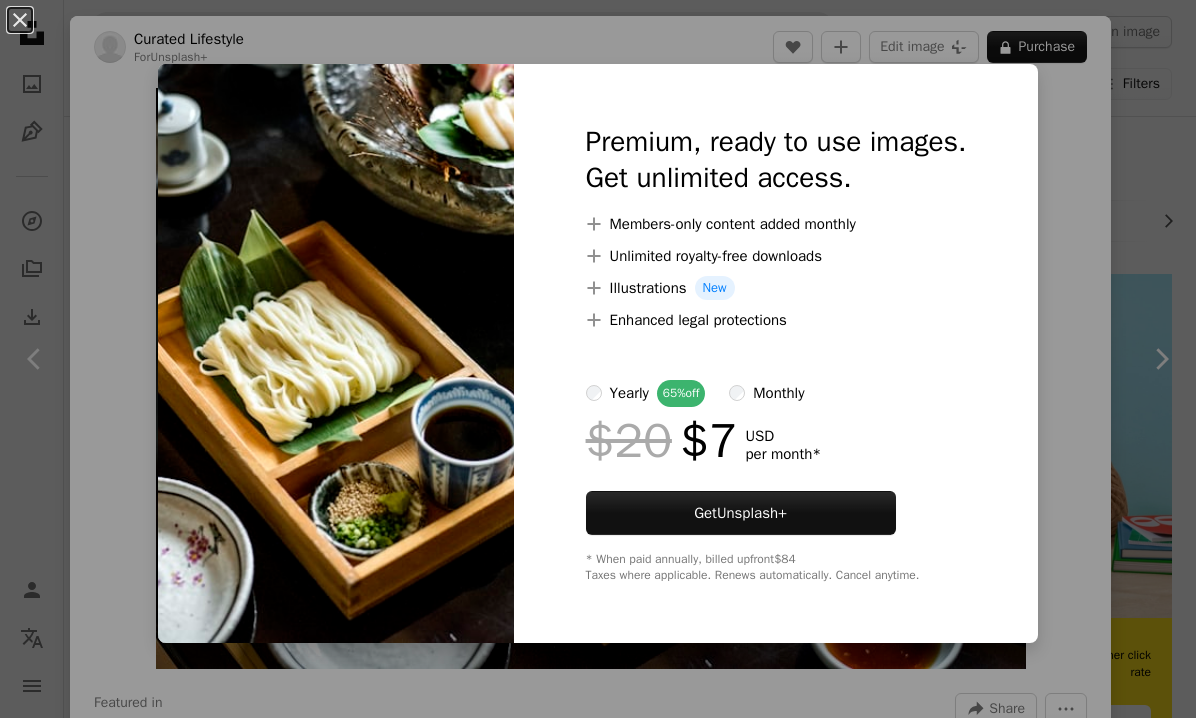 scroll, scrollTop: 1963, scrollLeft: 0, axis: vertical 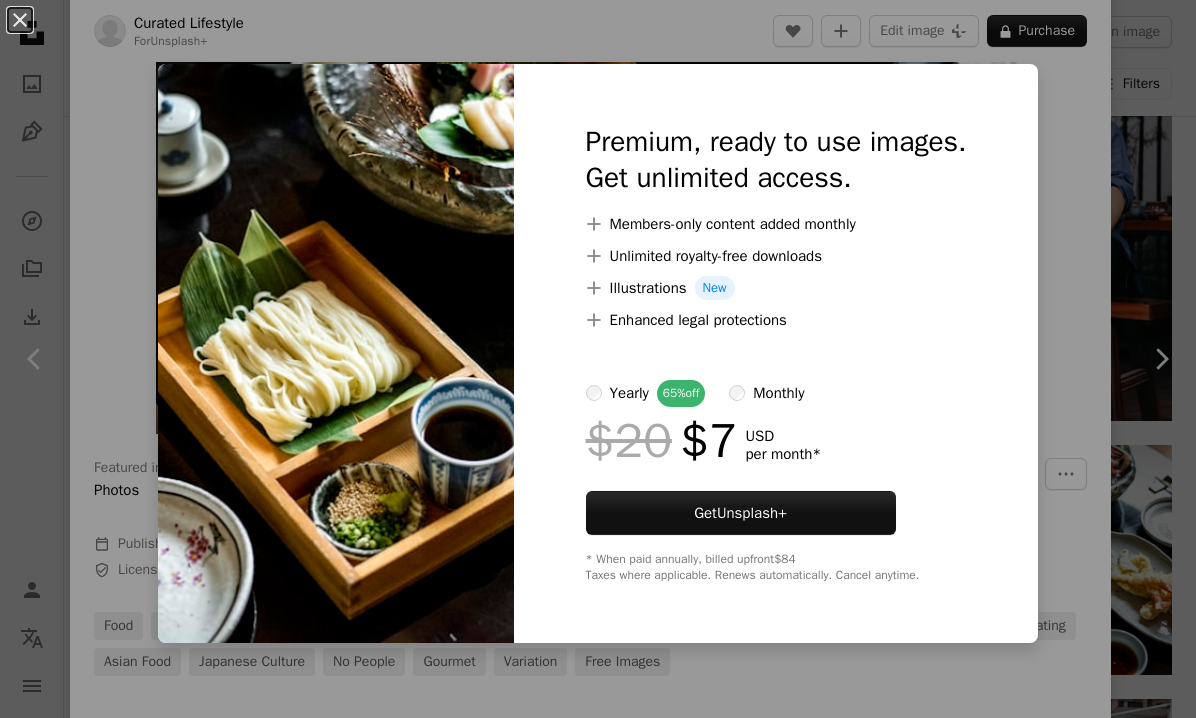 click on "monthly" at bounding box center (766, 393) 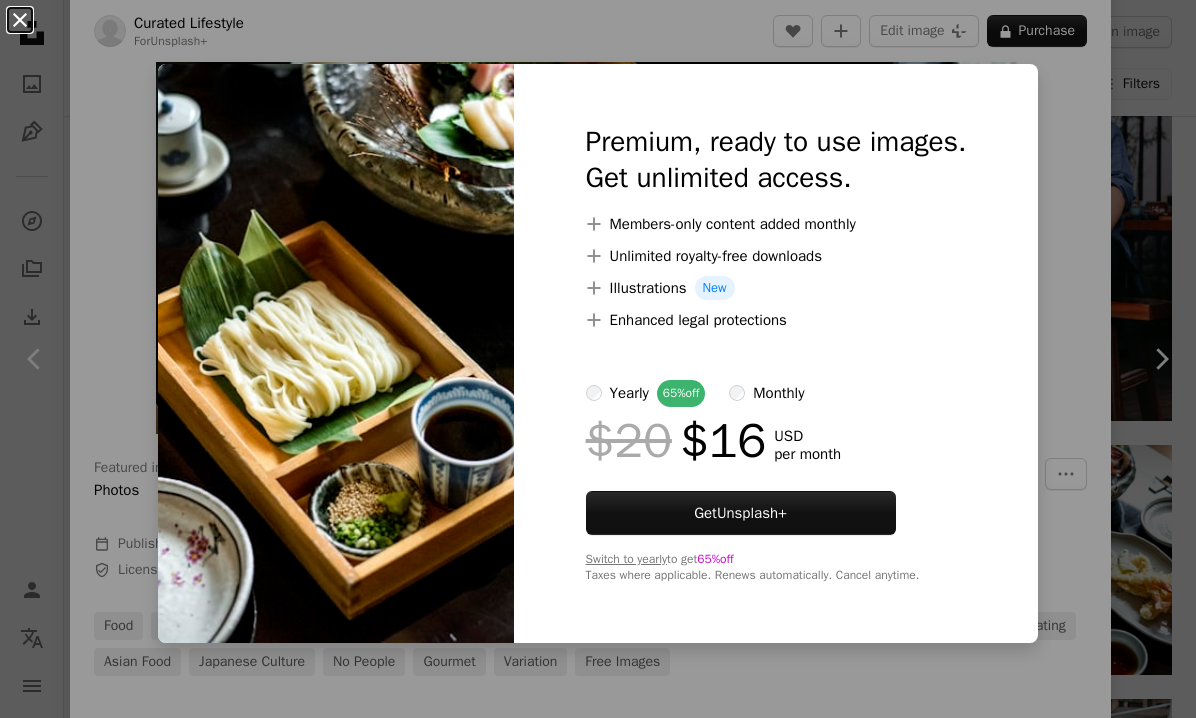 click on "An X shape" at bounding box center (20, 20) 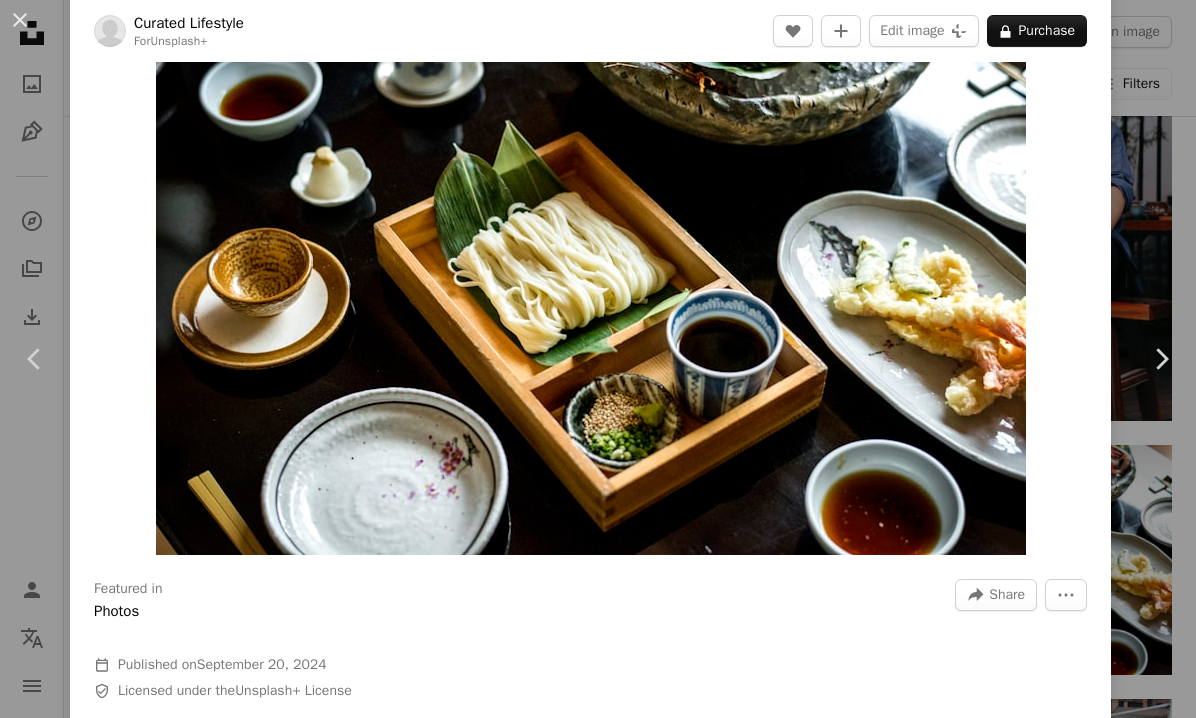 scroll, scrollTop: 12, scrollLeft: 0, axis: vertical 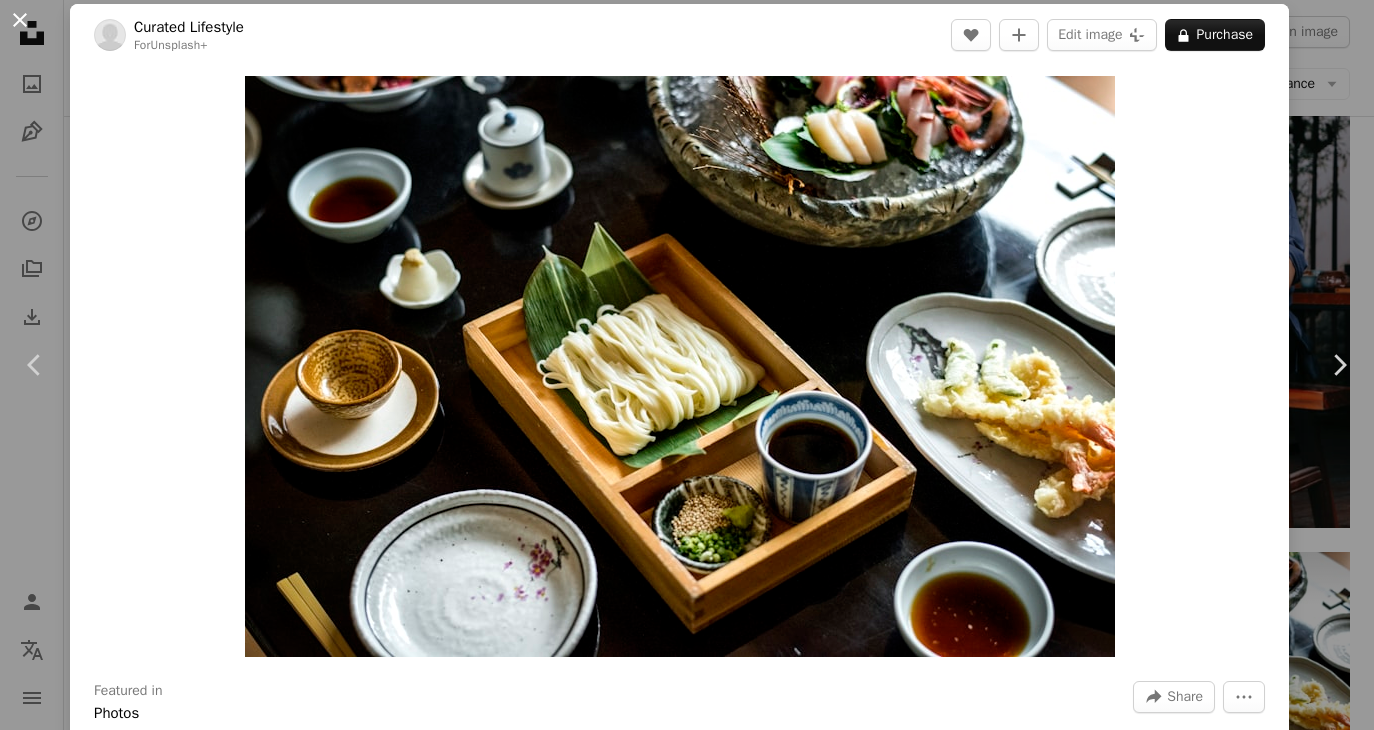 click on "An X shape" at bounding box center (20, 20) 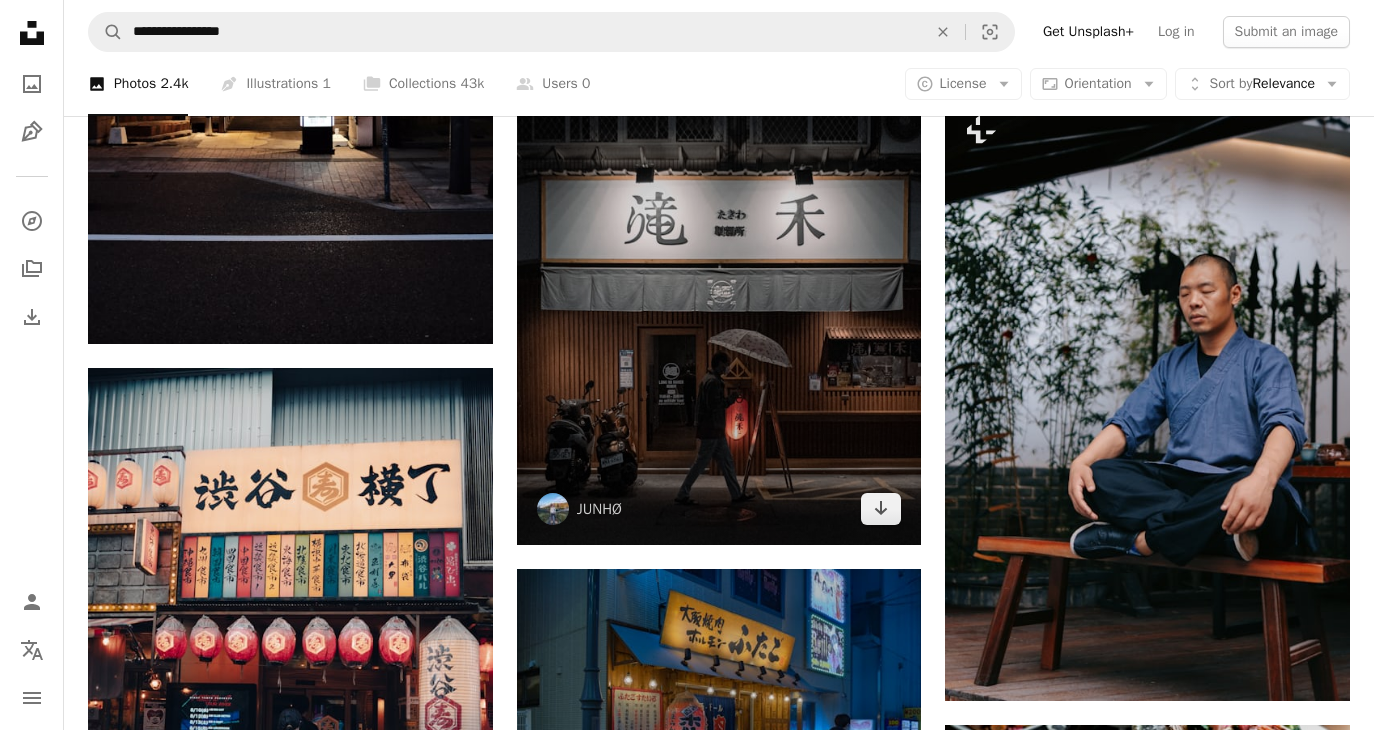 scroll, scrollTop: 1996, scrollLeft: 0, axis: vertical 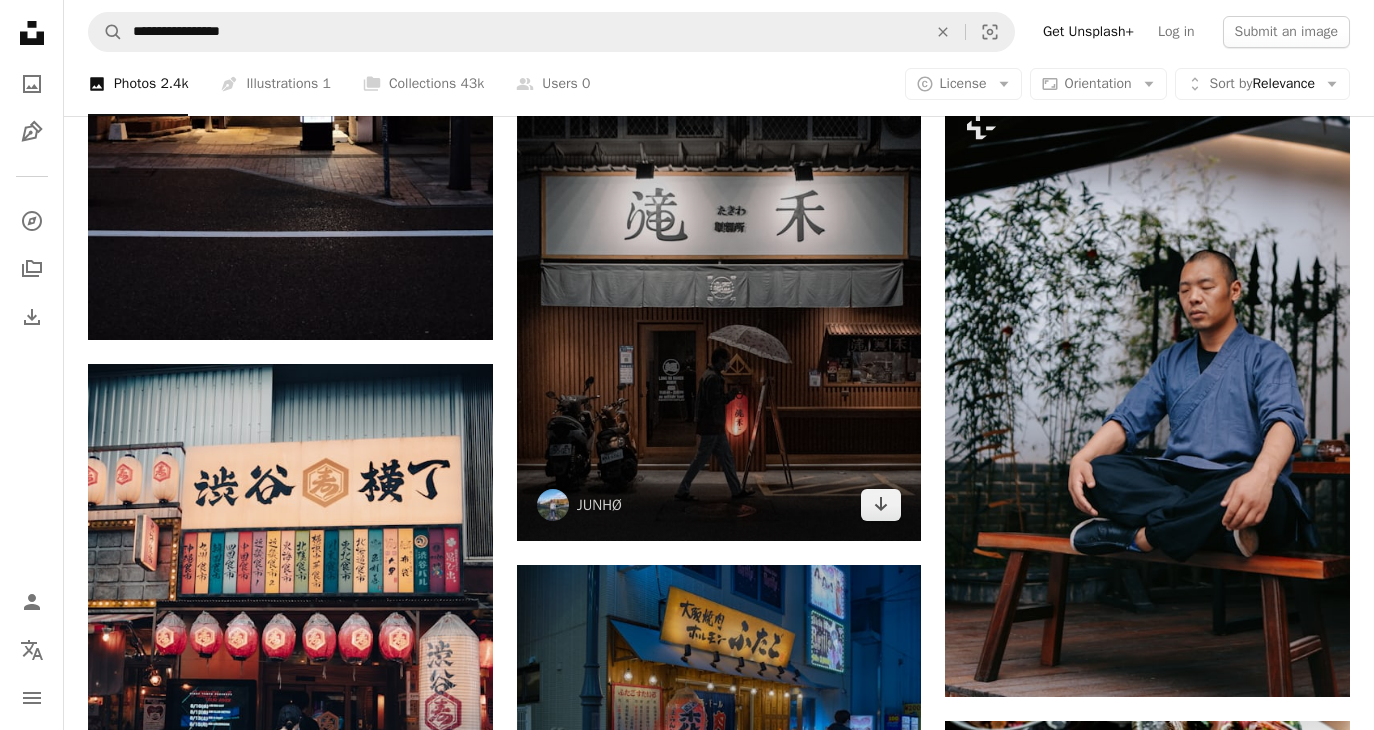 click at bounding box center [719, 288] 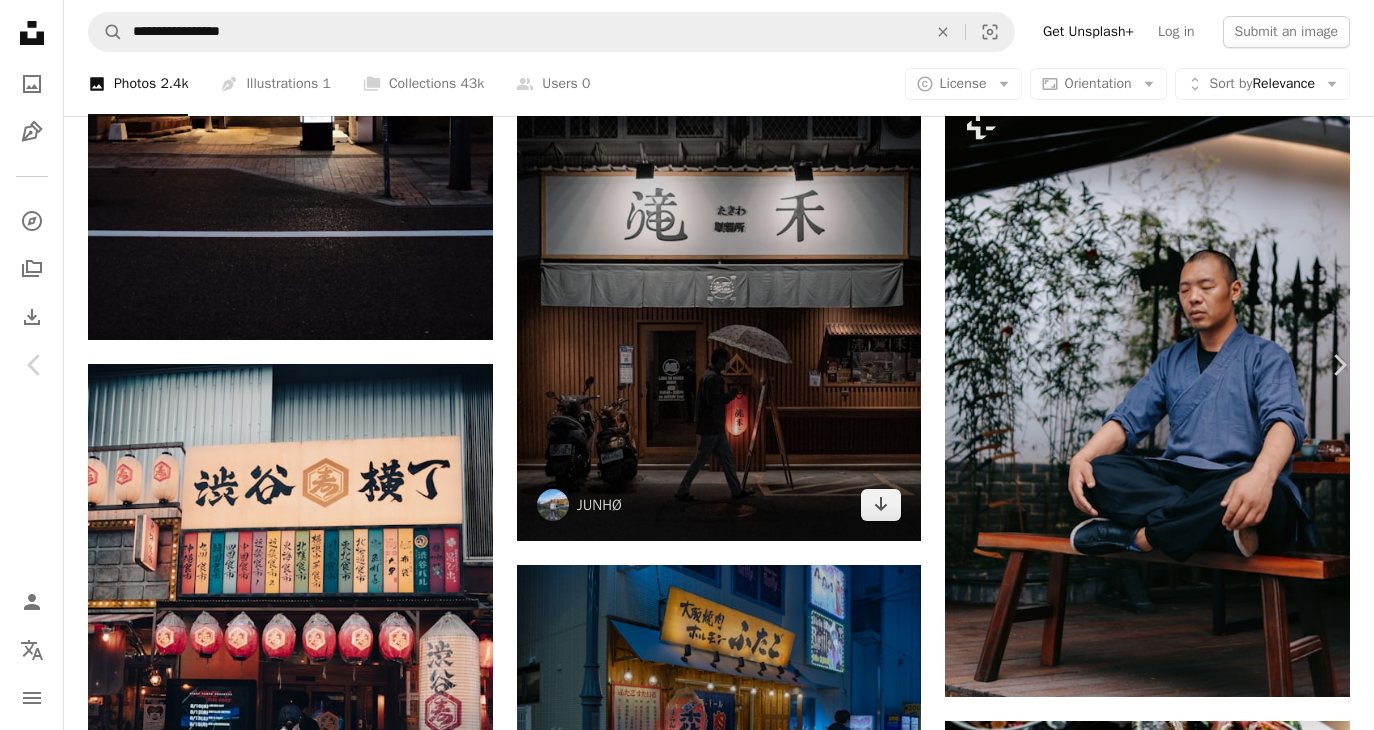 scroll, scrollTop: 0, scrollLeft: 0, axis: both 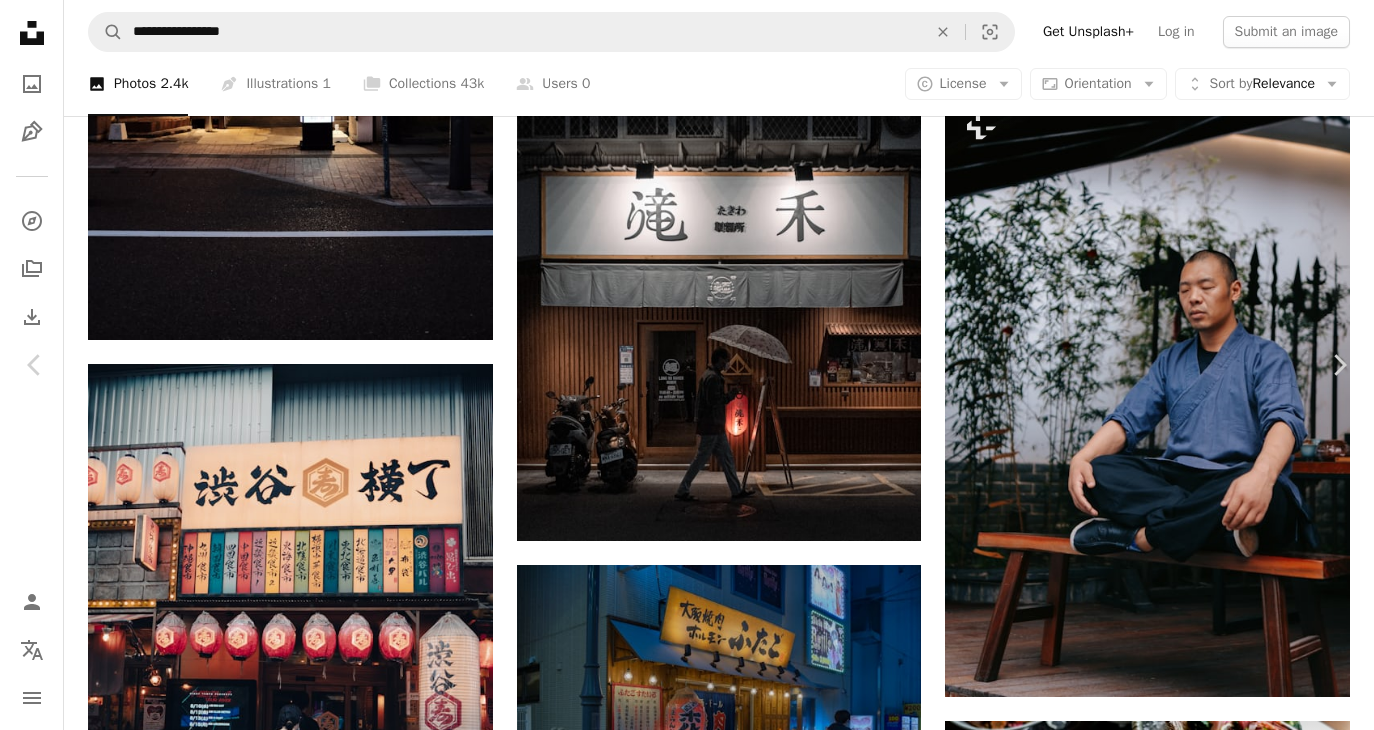 click on "An X shape" at bounding box center [20, 20] 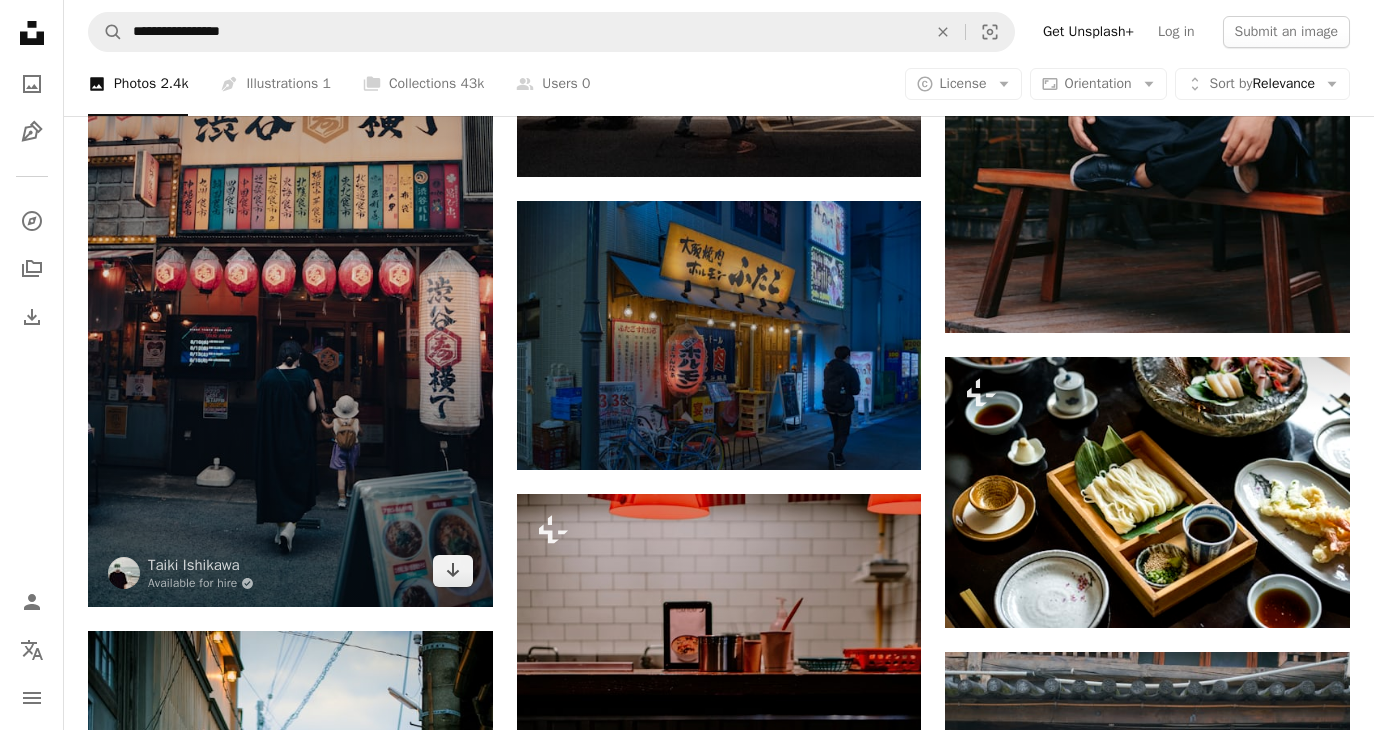 scroll, scrollTop: 2362, scrollLeft: 0, axis: vertical 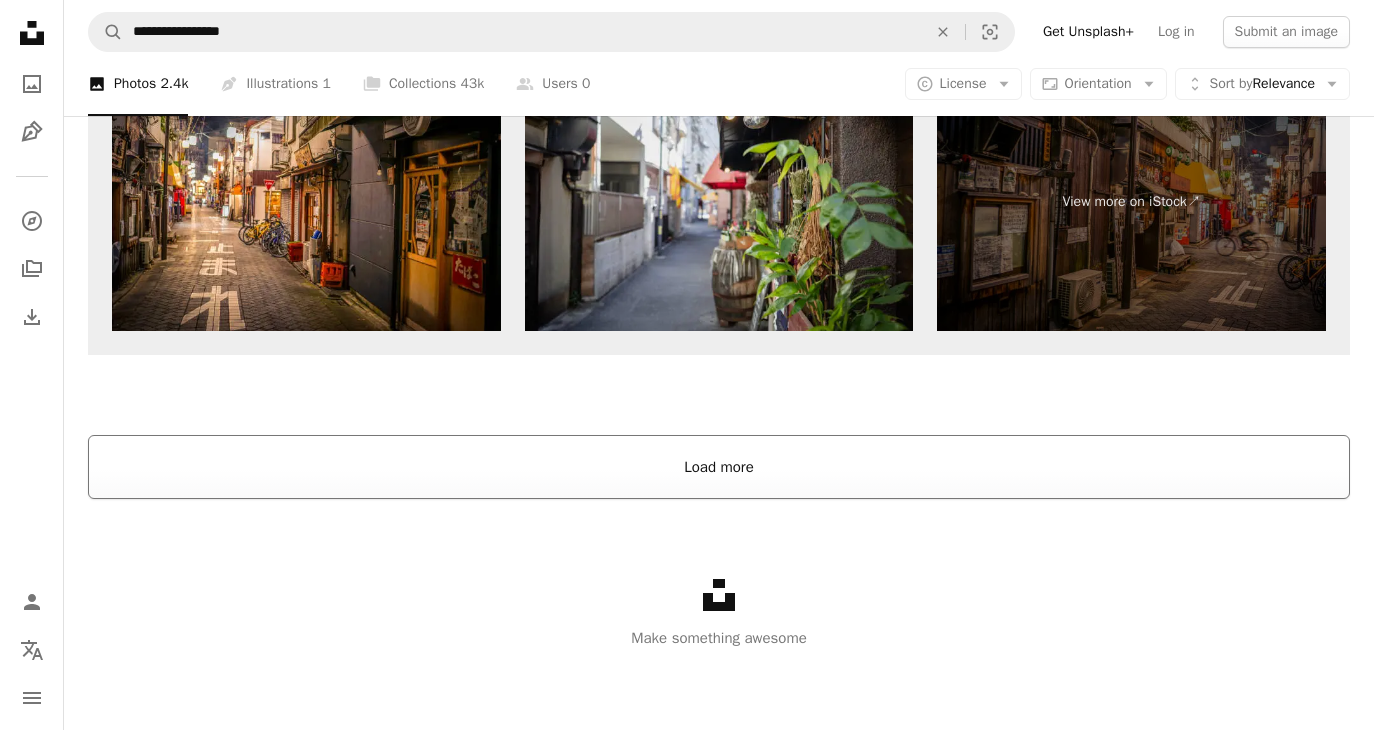click on "Load more" at bounding box center [719, 467] 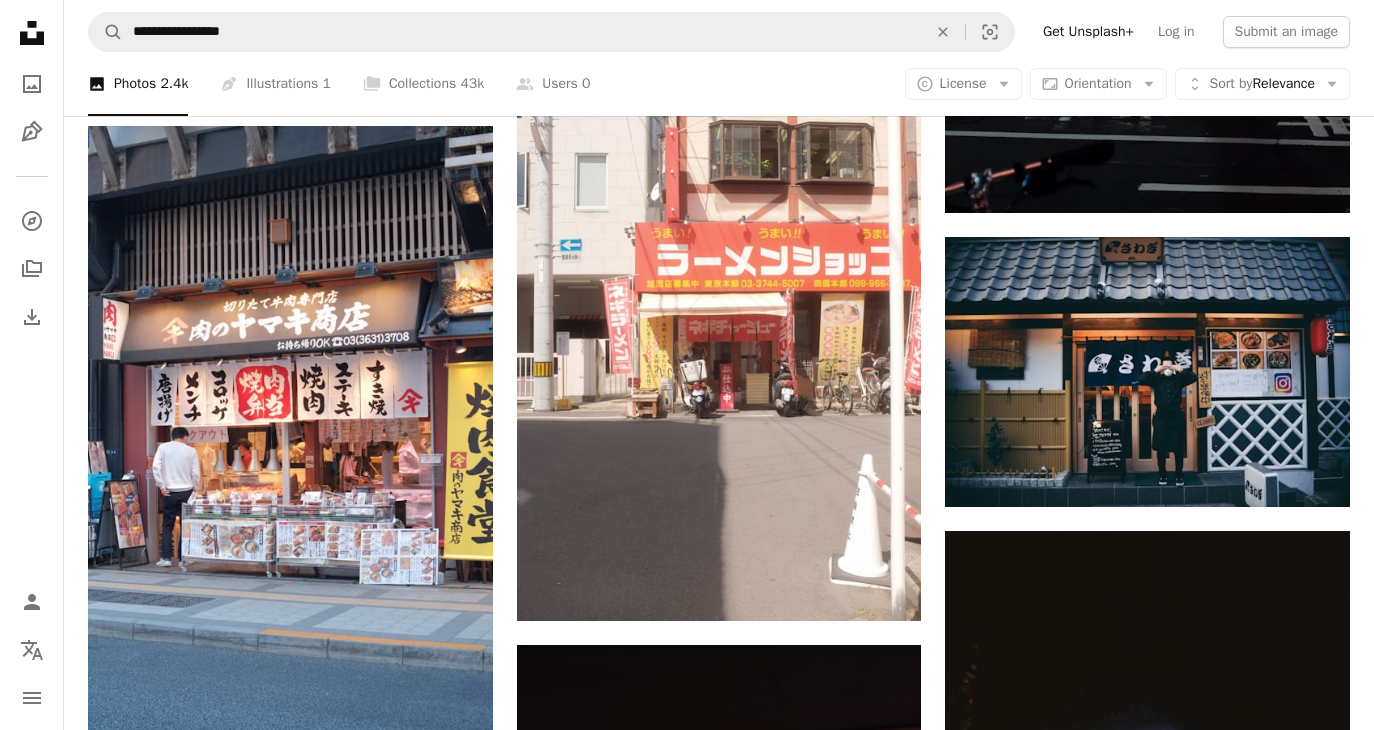 scroll, scrollTop: 12305, scrollLeft: 0, axis: vertical 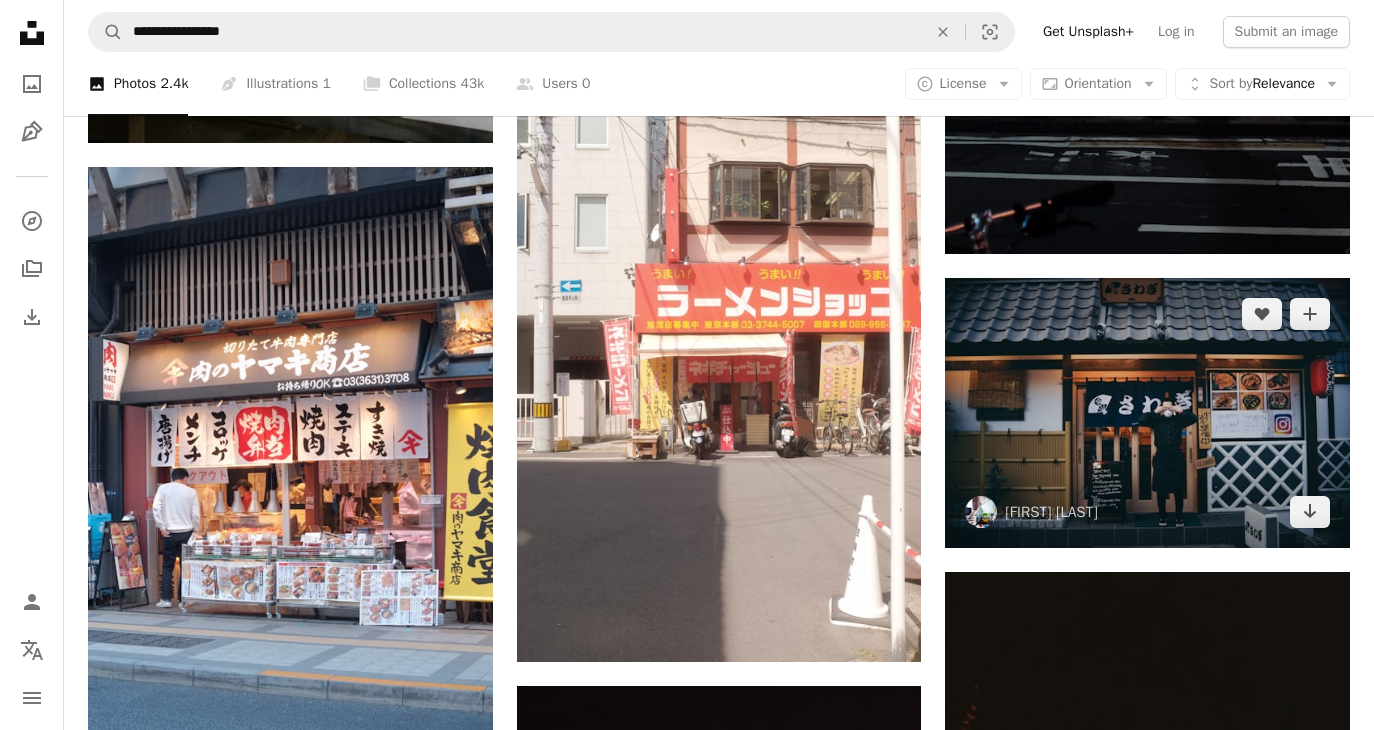 click at bounding box center (1147, 413) 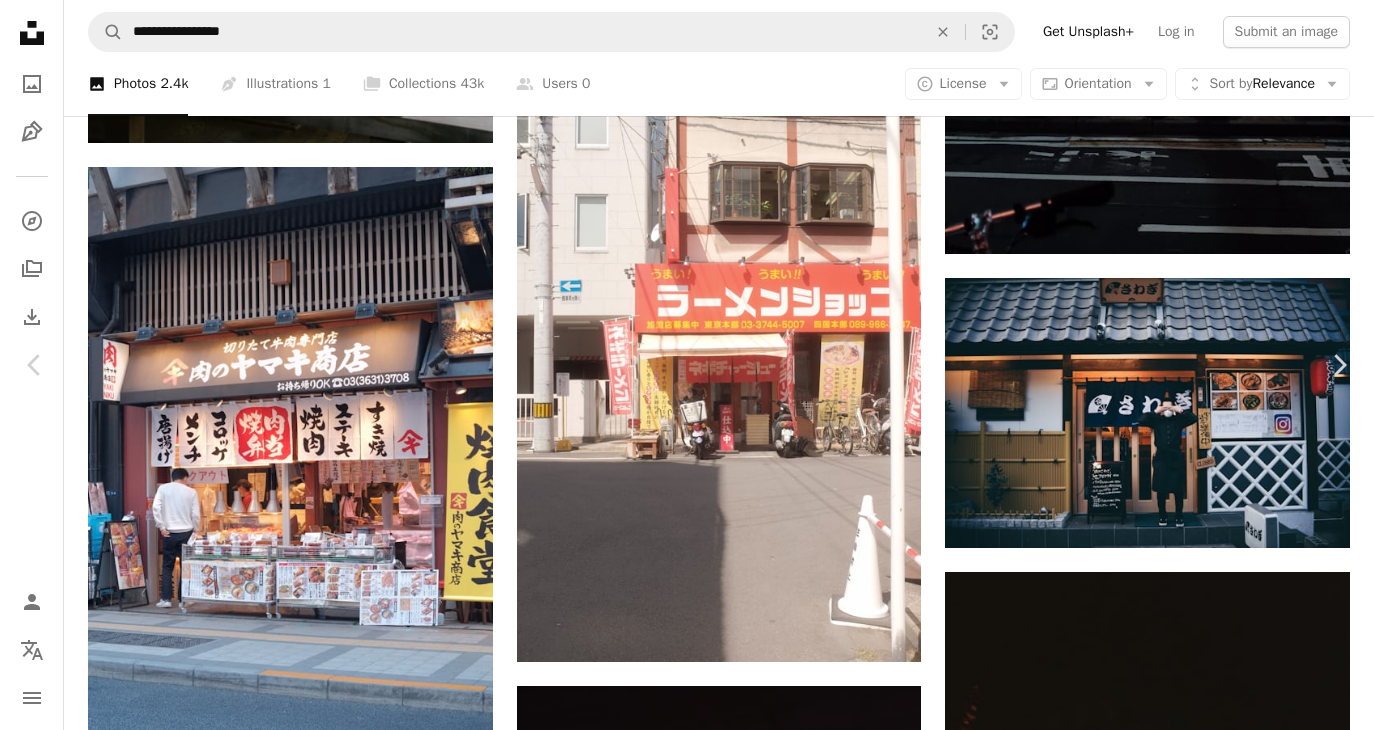 scroll, scrollTop: 121, scrollLeft: 0, axis: vertical 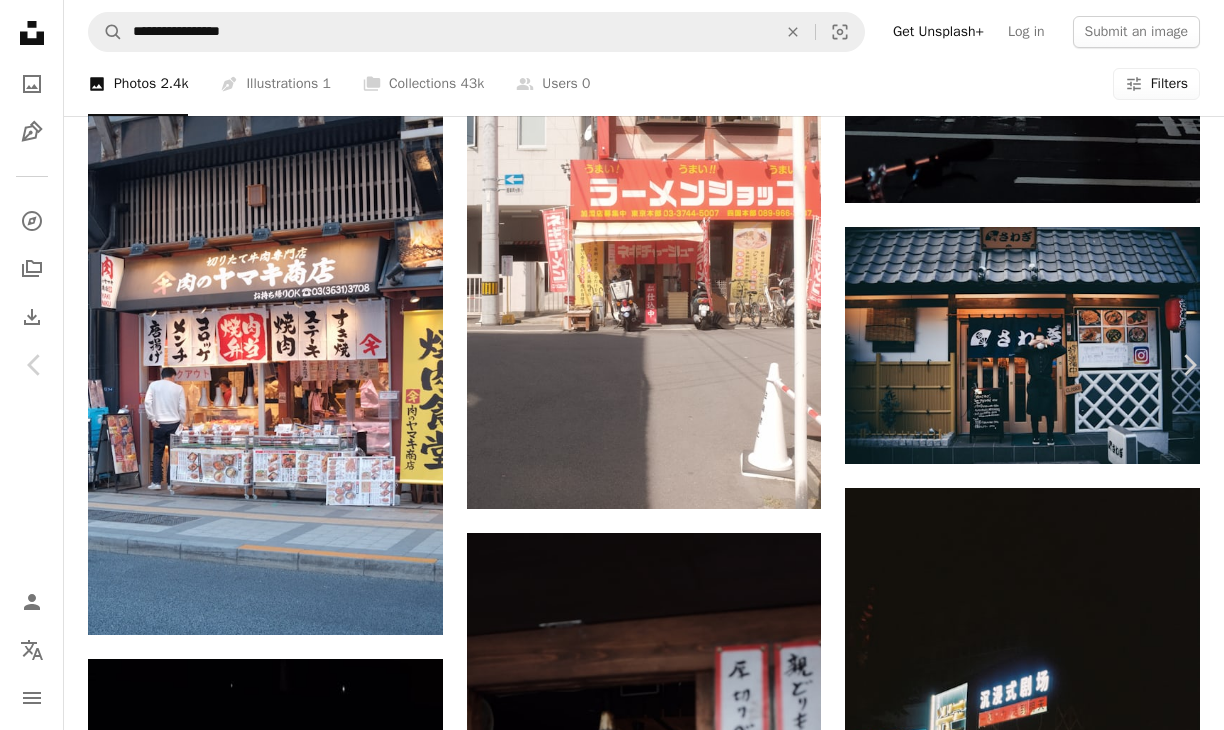 click on "An X shape" at bounding box center [20, 20] 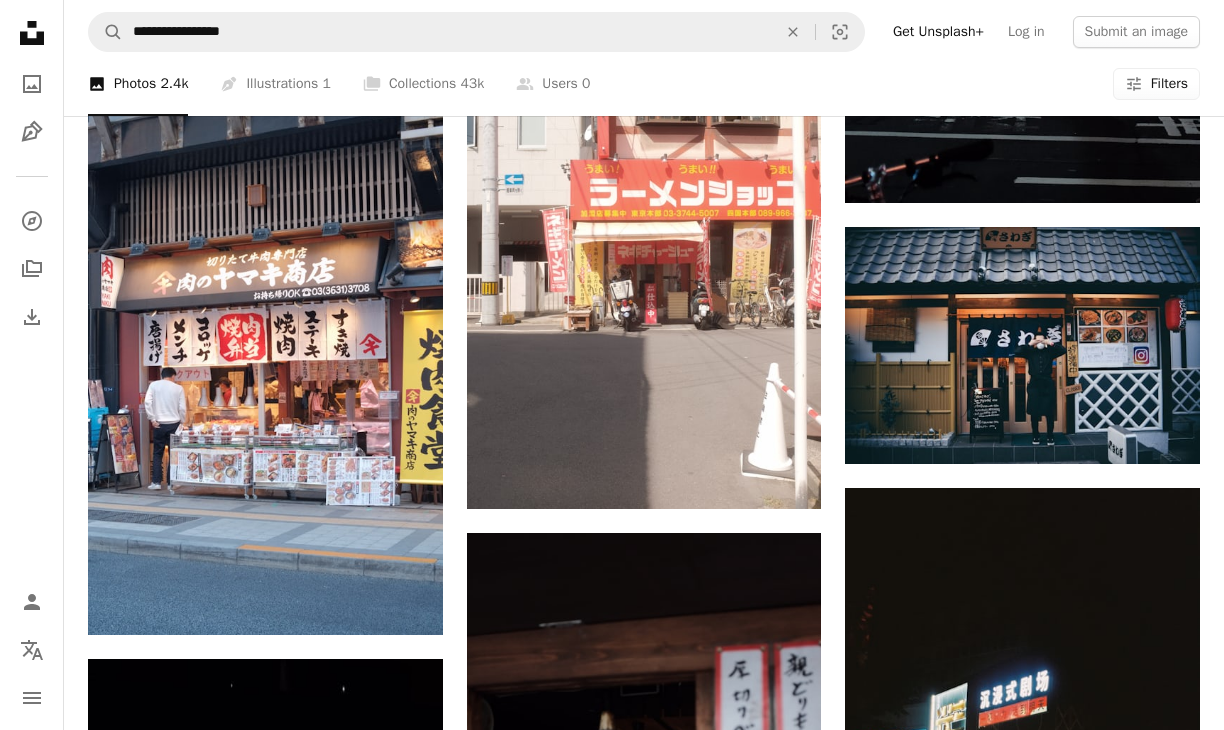 scroll, scrollTop: 12305, scrollLeft: 0, axis: vertical 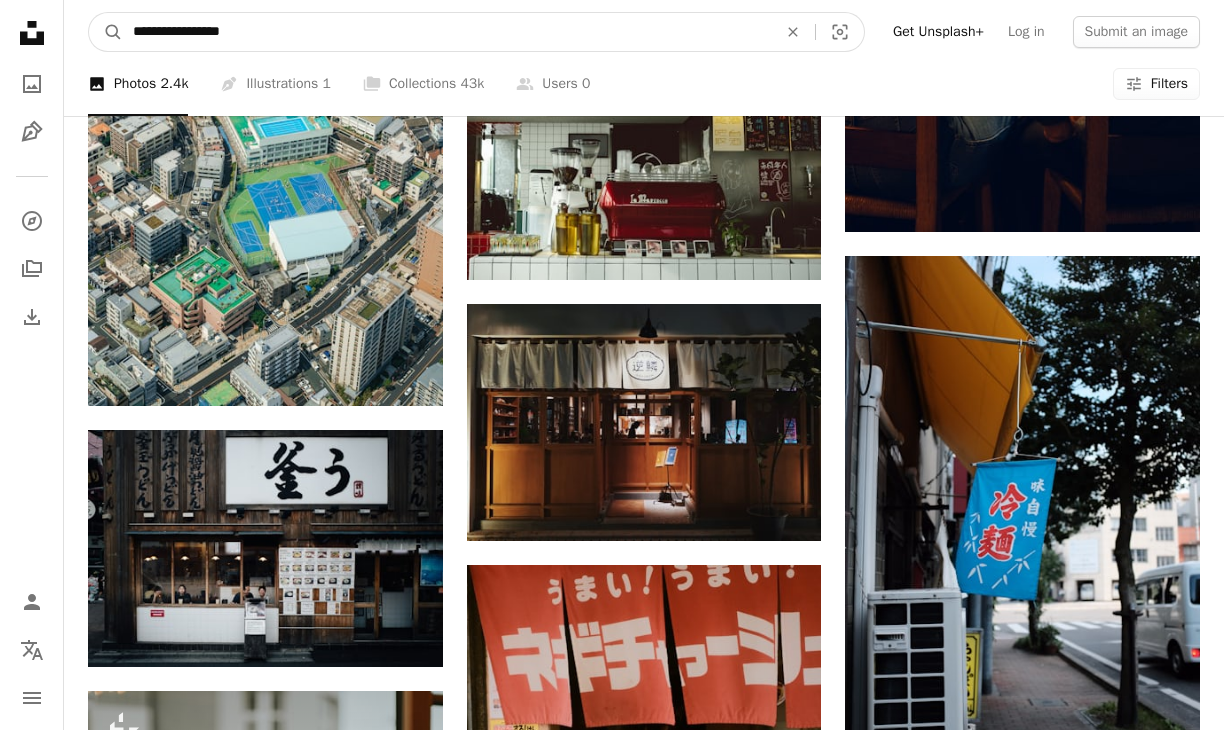 click on "**********" at bounding box center [447, 32] 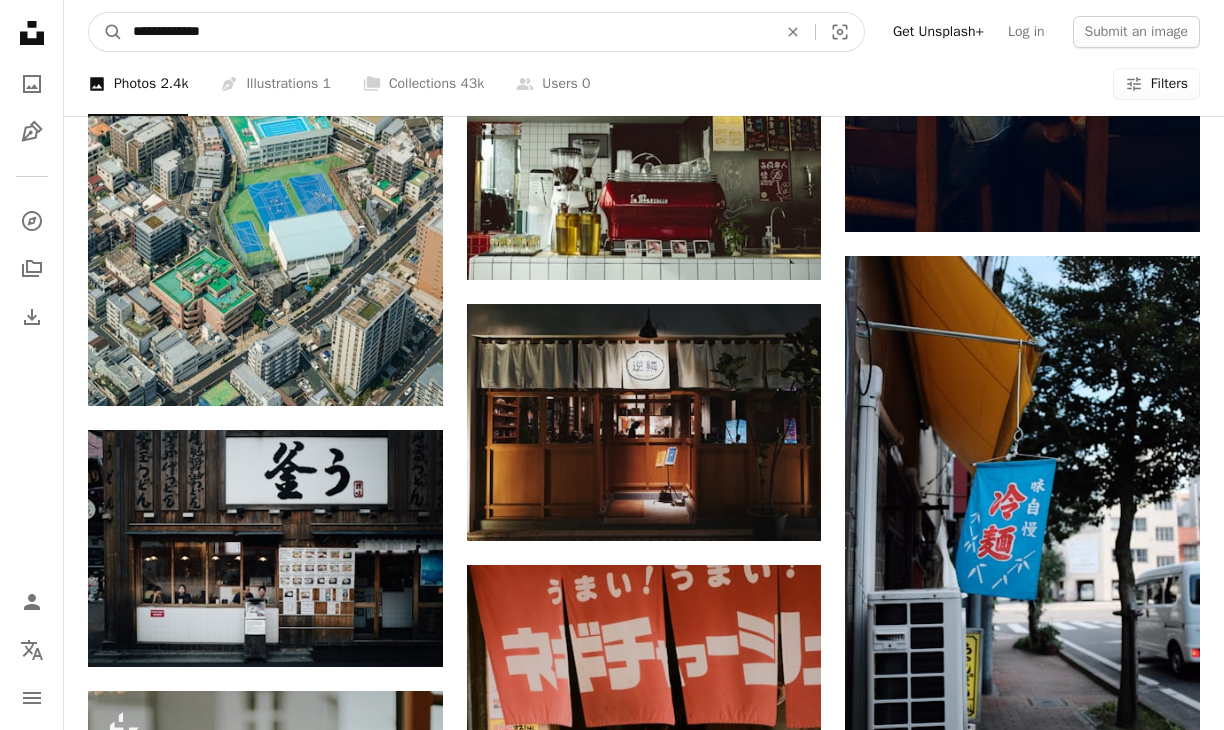 type on "**********" 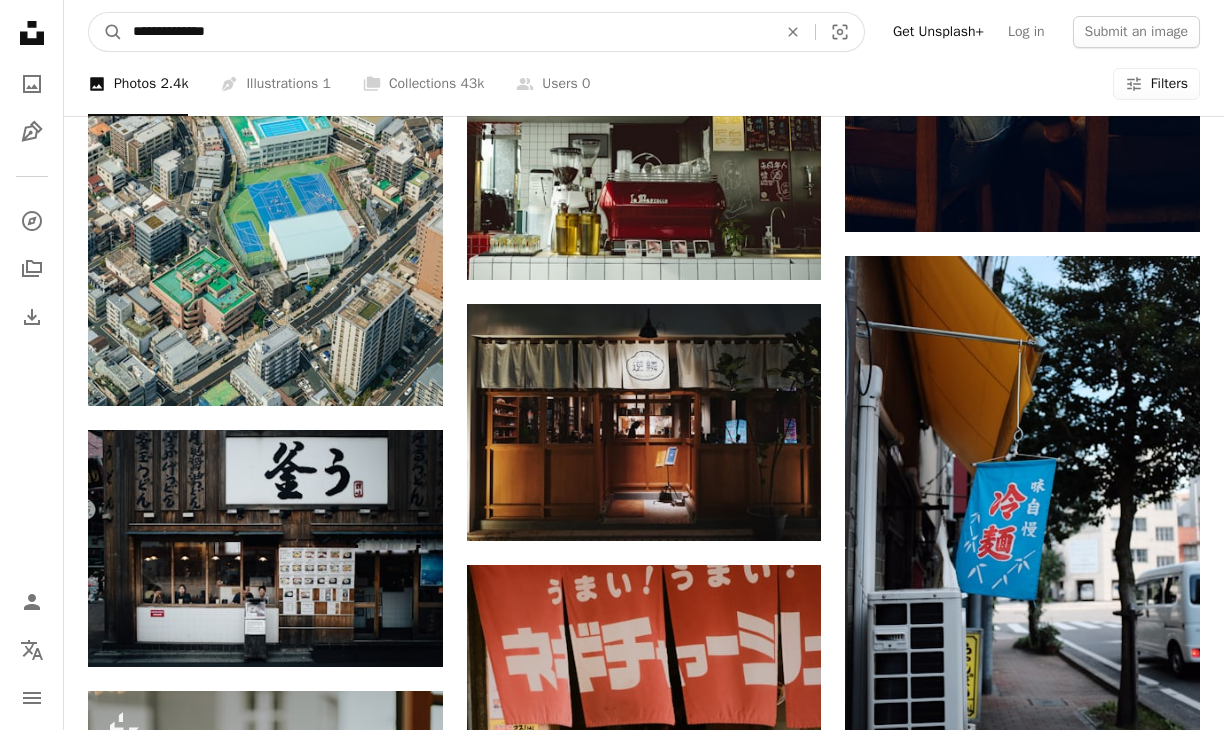 click on "A magnifying glass" at bounding box center [106, 32] 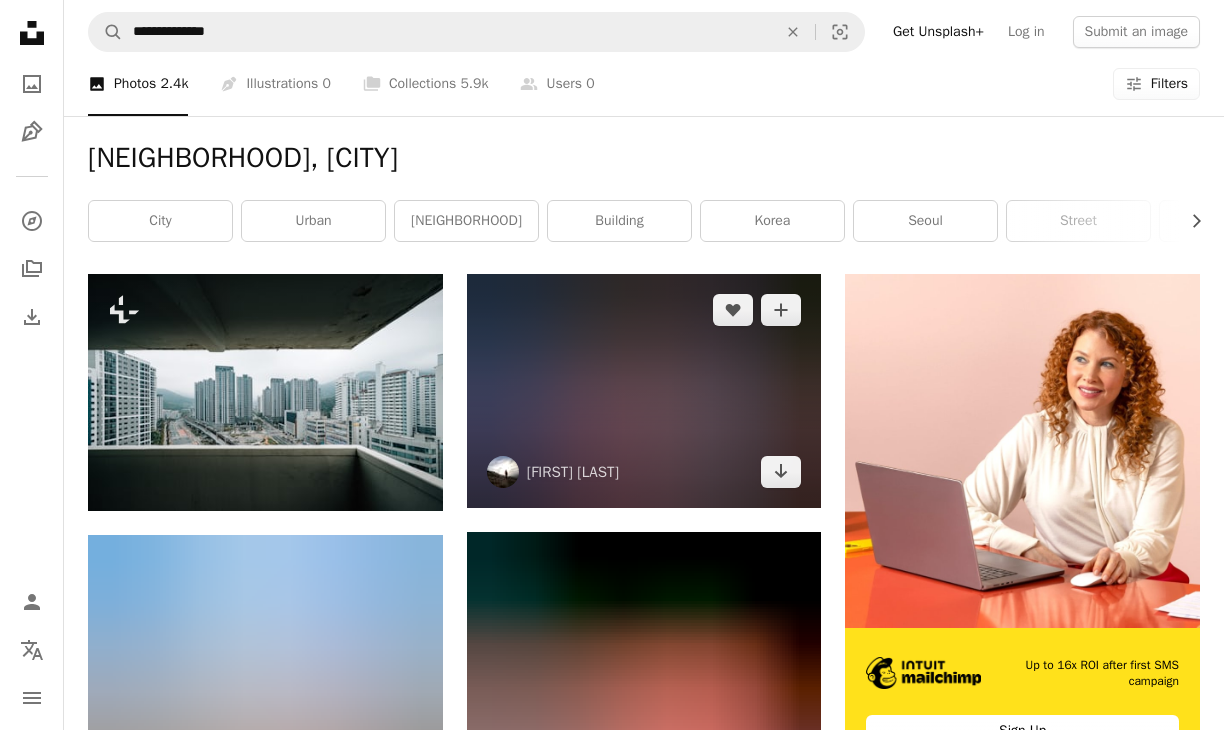 scroll, scrollTop: 10, scrollLeft: 0, axis: vertical 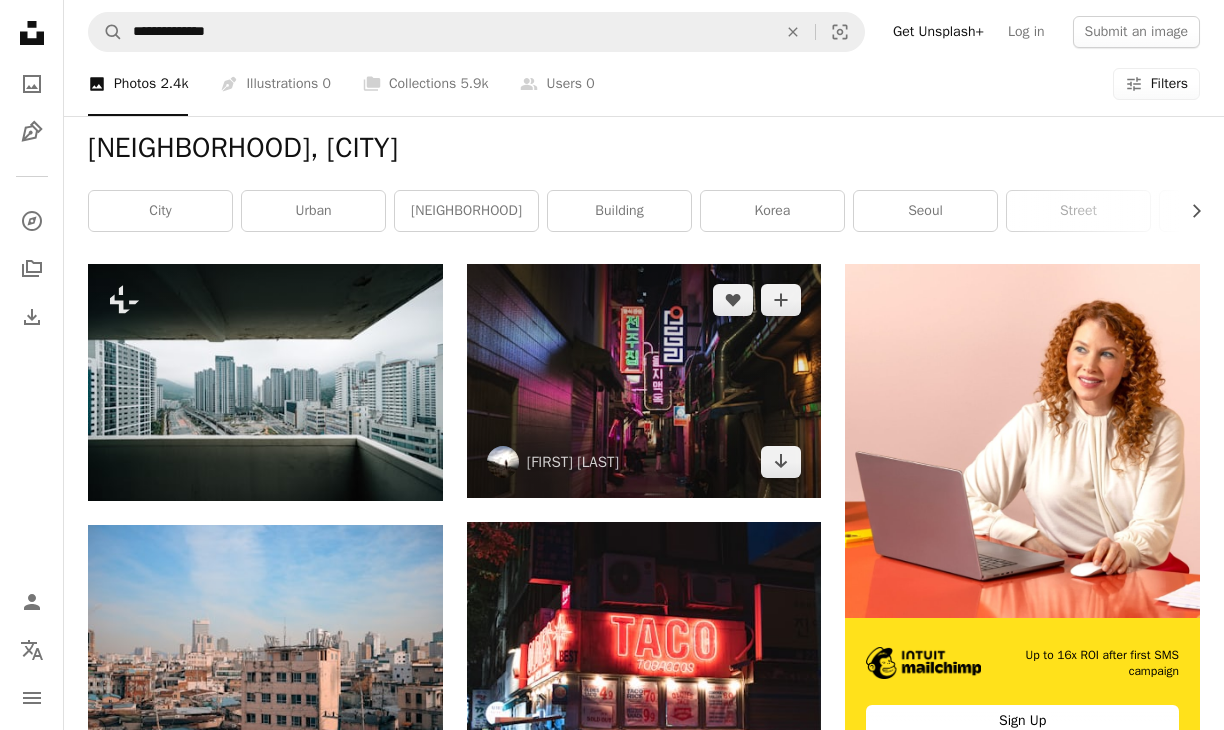 click at bounding box center (644, 381) 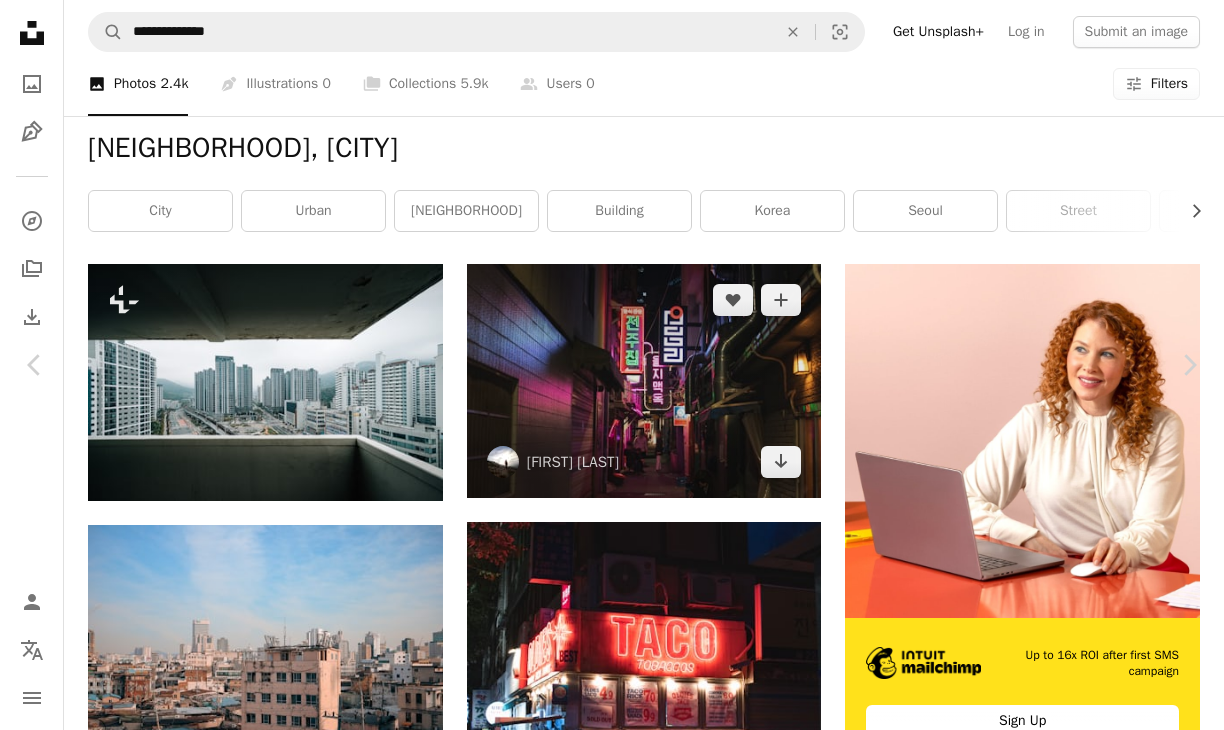 scroll, scrollTop: 97, scrollLeft: 0, axis: vertical 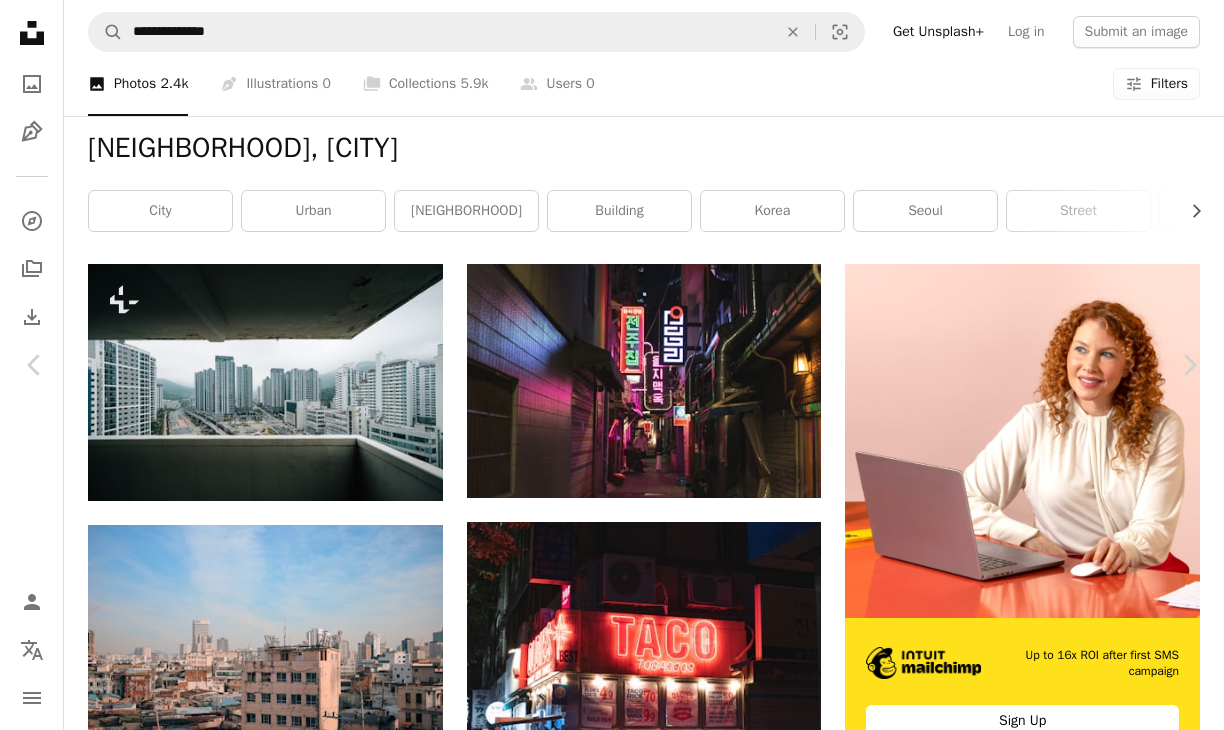 click on "An X shape Chevron left Chevron right INHYEOK PARK travelershigh A heart A plus sign Edit image   Plus sign for Unsplash+ Download free Chevron down Zoom in Views 14,791 Downloads 303 A forward-right arrow Share Info icon Info More Actions Calendar outlined Published on  [DATE] Safety Free to use under the  Unsplash License [COUNTRY] [CITY] night building city road street urban cityscape night life alley Free pictures Browse premium related images on iStock  |  Save 20% with code UNSPLASH20 View more on iStock  ↗ Related images A heart A plus sign [FIRST] [LAST] Available for hire A checkmark inside of a circle Arrow pointing down A heart A plus sign [FIRST] [LAST] Arrow pointing down Plus sign for Unsplash+ A heart A plus sign [FIRST] [LAST] For  Unsplash+ A lock   Purchase A heart A plus sign mos design Available for hire A checkmark inside of a circle Arrow pointing down Plus sign for Unsplash+ A heart A plus sign [FIRST] [LAST] For  Unsplash+ A lock   Purchase A heart A plus sign mos design A heart A heart" at bounding box center (612, 4583) 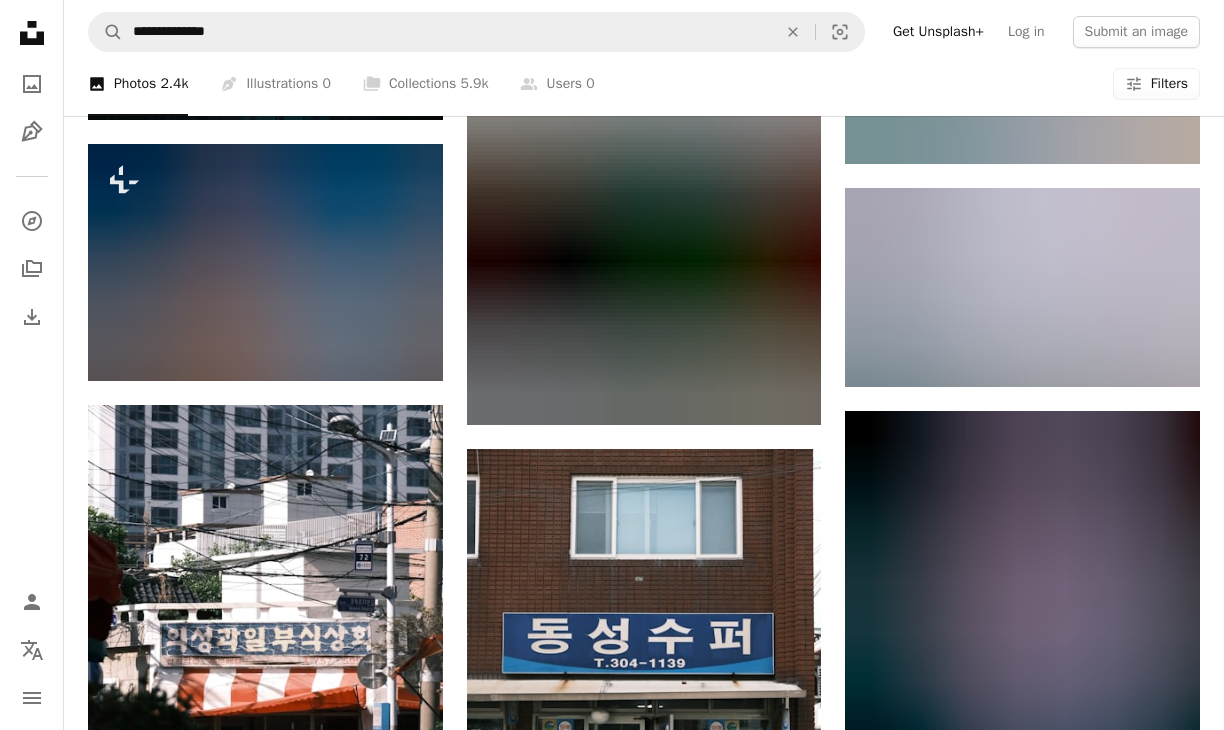 scroll, scrollTop: 1976, scrollLeft: 0, axis: vertical 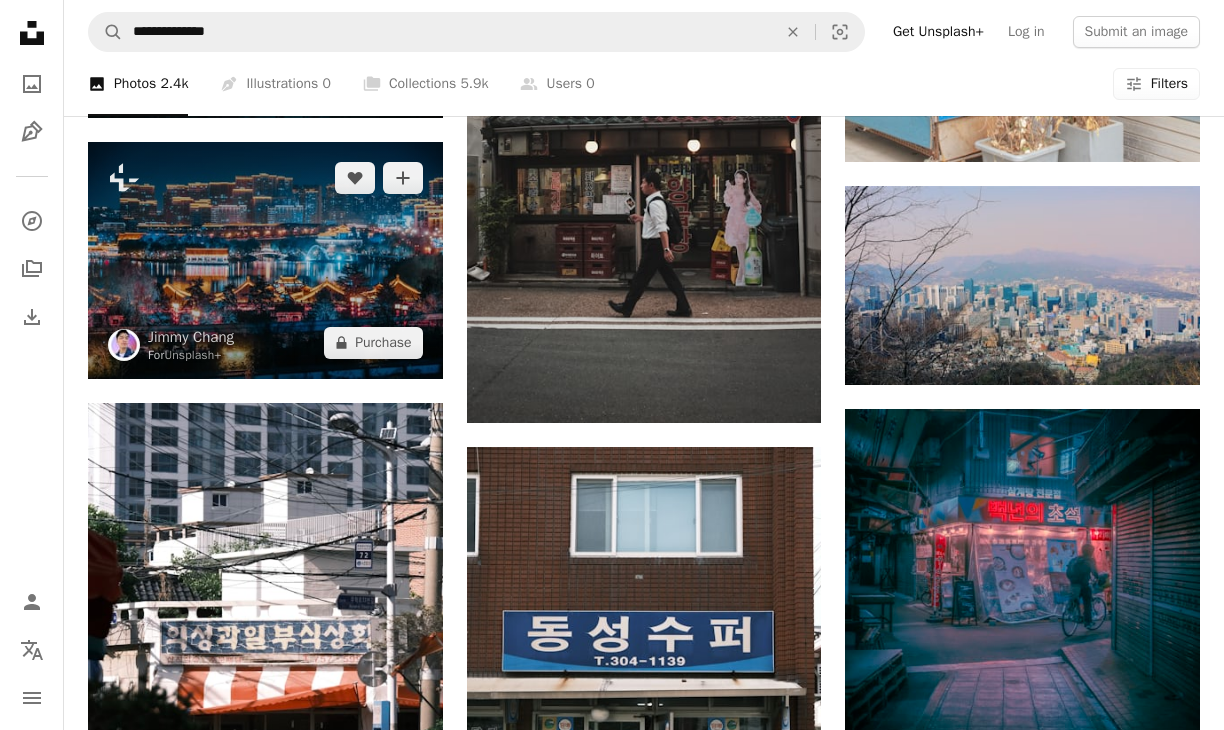 click at bounding box center (265, 260) 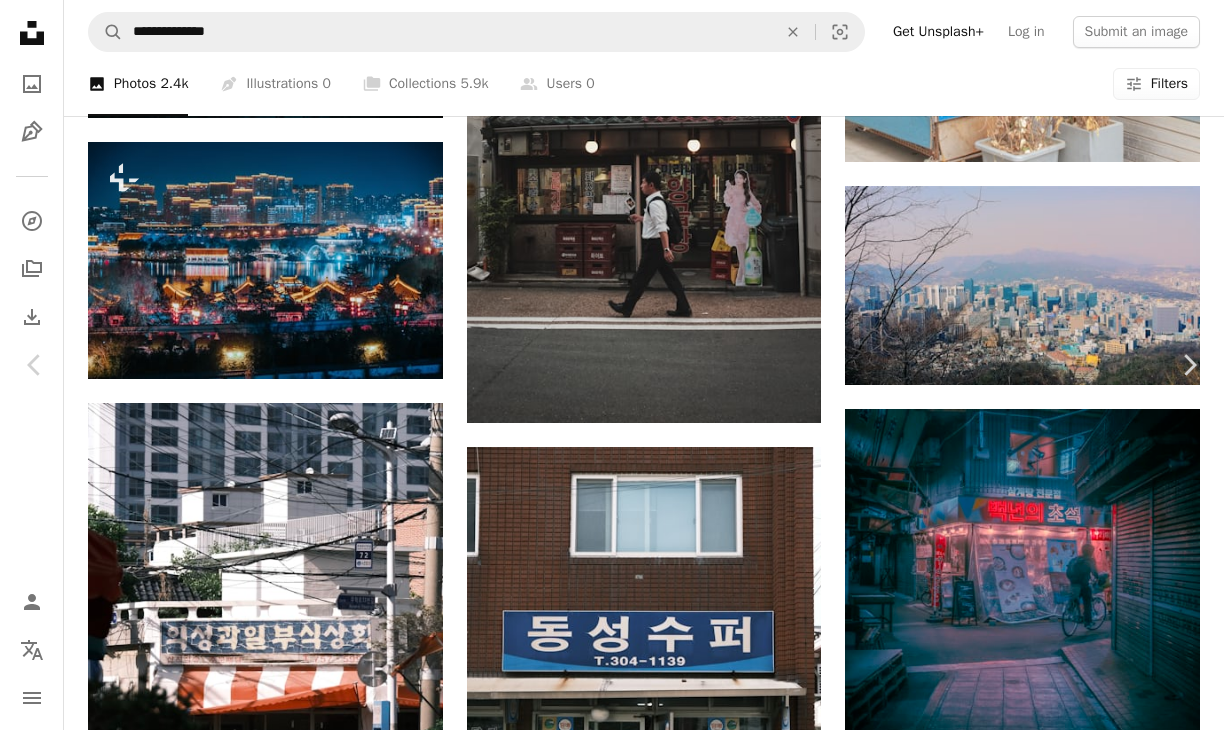 scroll, scrollTop: 243, scrollLeft: 0, axis: vertical 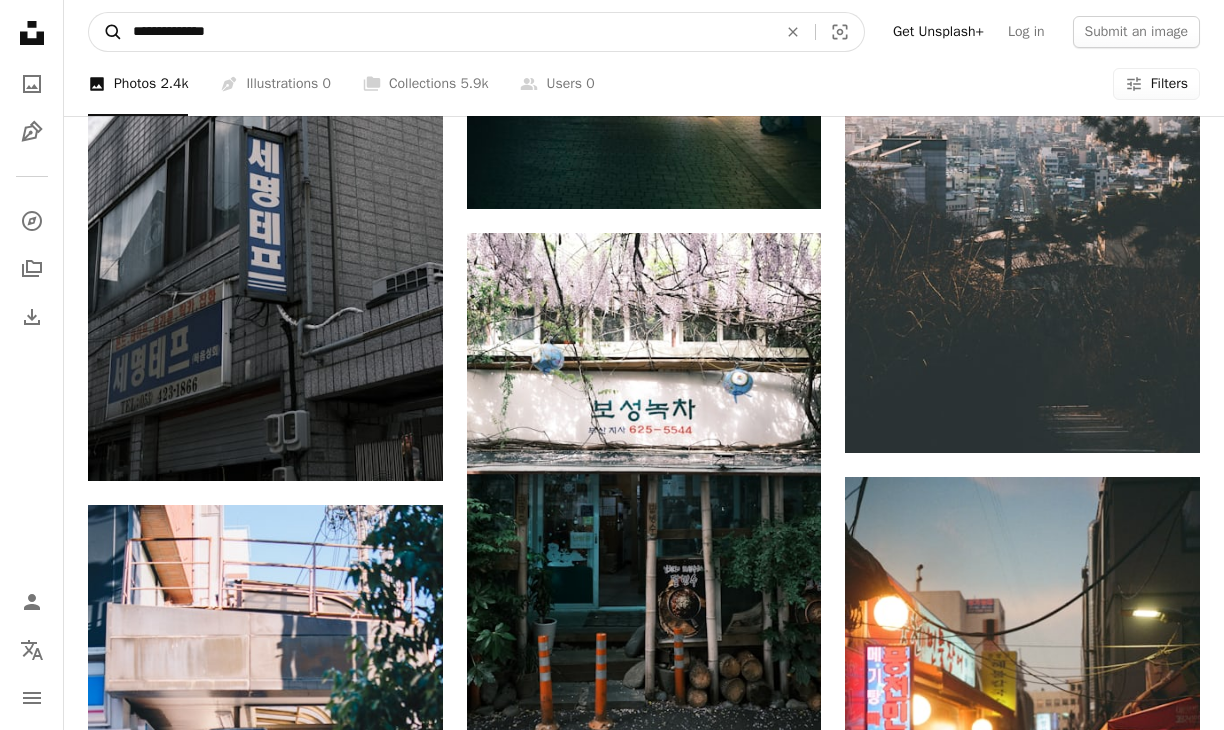 drag, startPoint x: 184, startPoint y: 31, endPoint x: 118, endPoint y: 33, distance: 66.0303 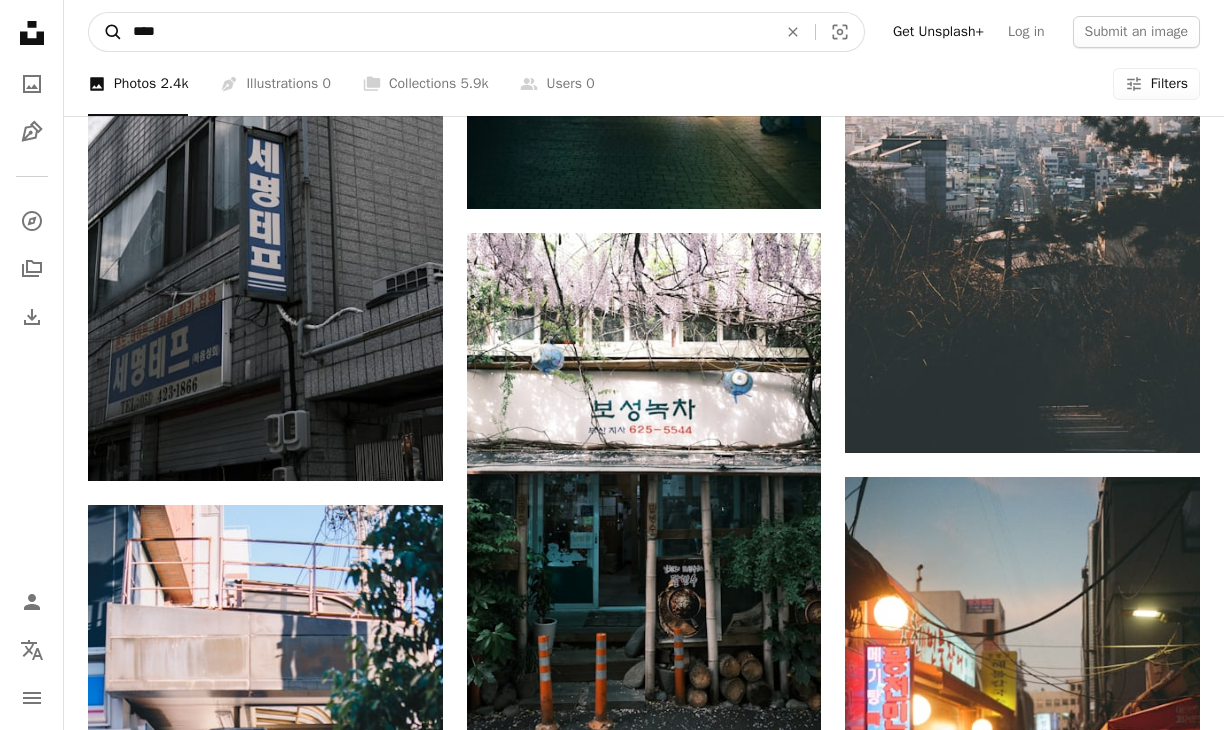 type on "*****" 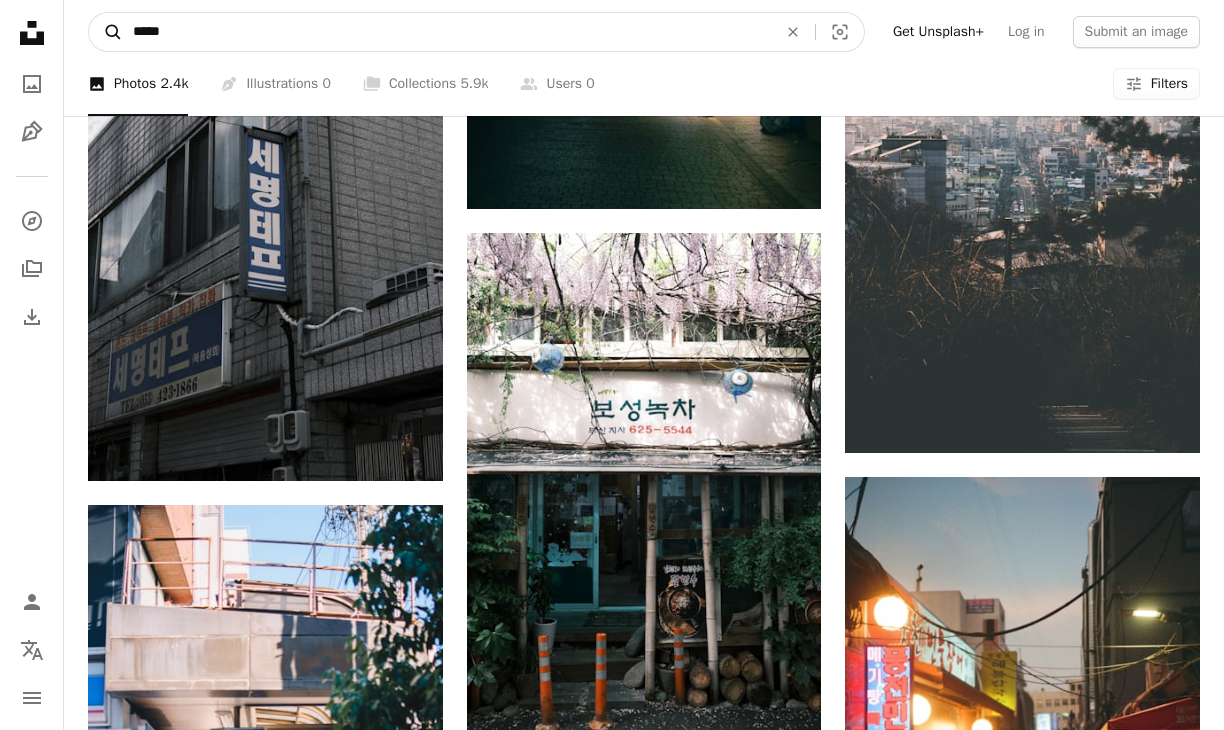 click on "A magnifying glass" at bounding box center [106, 32] 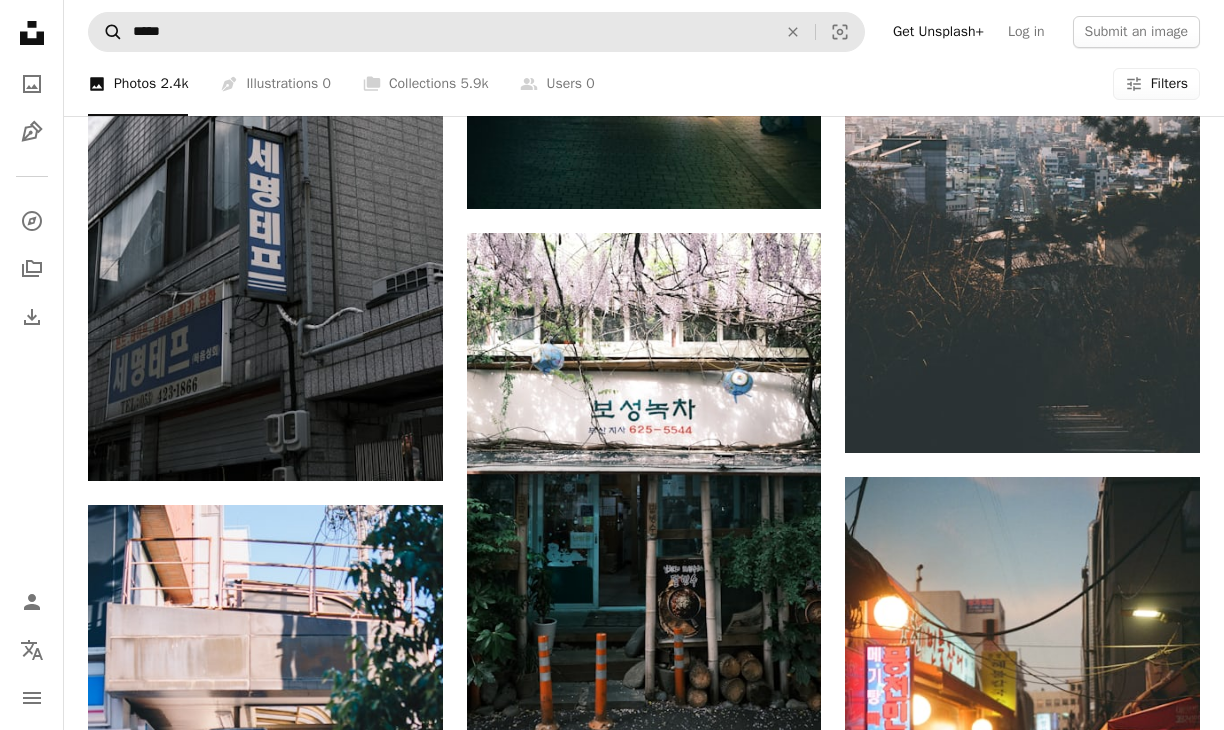 scroll, scrollTop: 0, scrollLeft: 0, axis: both 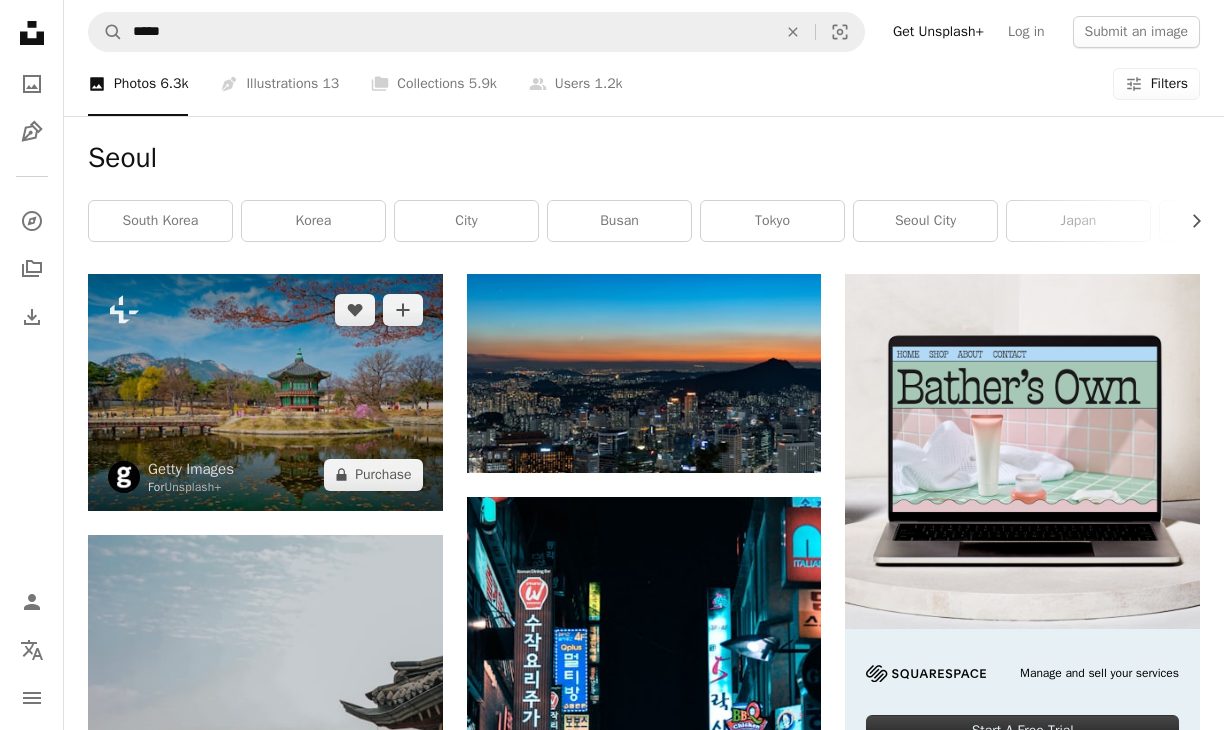 click at bounding box center [265, 392] 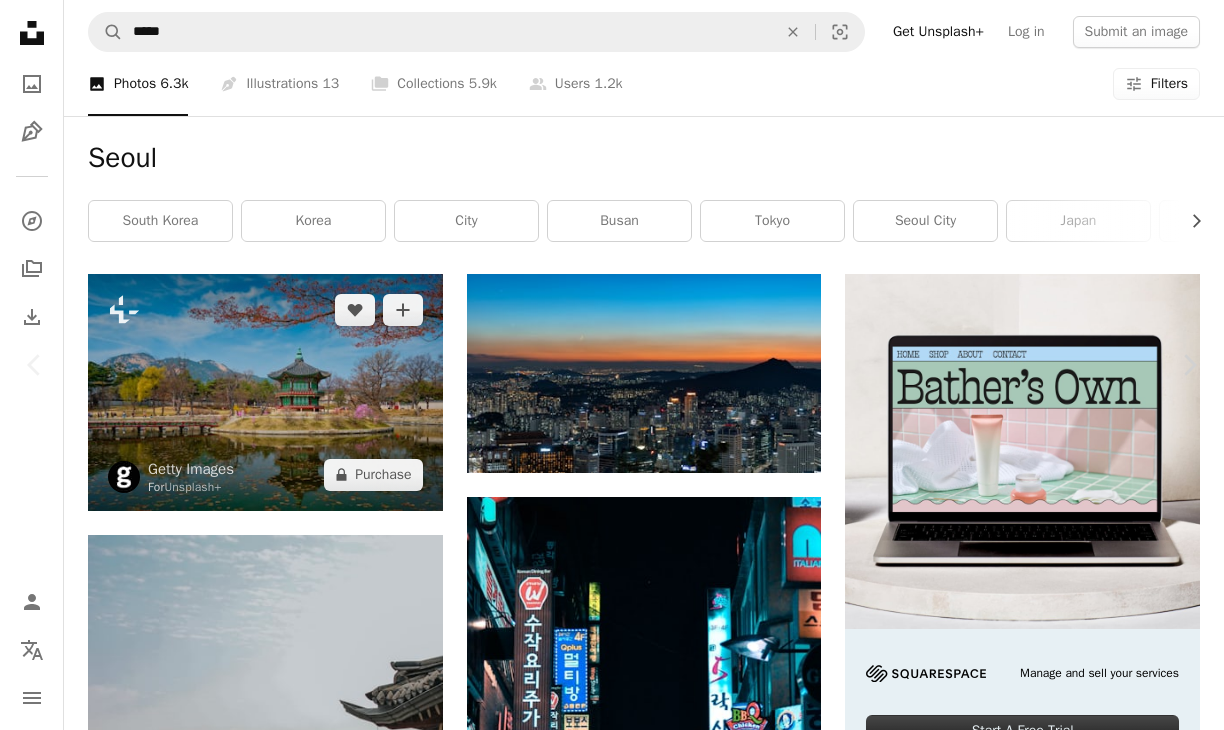 scroll, scrollTop: 611, scrollLeft: 0, axis: vertical 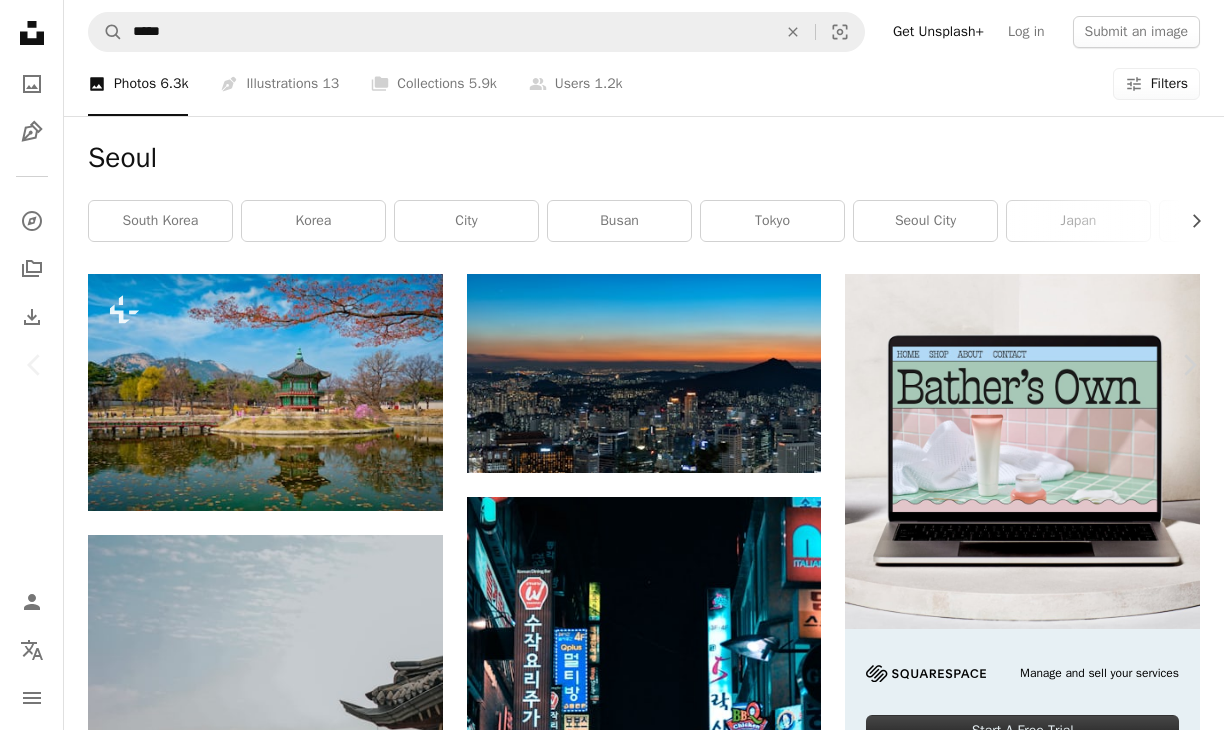 click on "An X shape Chevron left Chevron right Getty Images For  Unsplash+ A heart A plus sign Edit image   Plus sign for Unsplash+ A lock   Purchase Zoom in A forward-right arrow Share More Actions Calendar outlined Published on  [DATE] Safety Licensed under the  Unsplash+ License travel photography [CITY] island reflection [COUNTRY] tourism springtime gazebo cultures decorating south famous place pavilion gyeongbokgung ornate formal garden capital cities Backgrounds From this series Plus sign for Unsplash+ Related images Plus sign for Unsplash+ A heart A plus sign Getty Images For  Unsplash+ A lock   Purchase Plus sign for Unsplash+ A heart A plus sign A Chosen Soul For  Unsplash+ A lock   Purchase Plus sign for Unsplash+ A heart A plus sign Dario Brönnimann For  Unsplash+ A lock   Purchase Plus sign for Unsplash+ A heart A plus sign insung yoon For  Unsplash+ A lock   Purchase Plus sign for Unsplash+ A heart A plus sign insung yoon For  Unsplash+ A lock   Purchase Plus sign for Unsplash+ A heart For" at bounding box center (612, 4286) 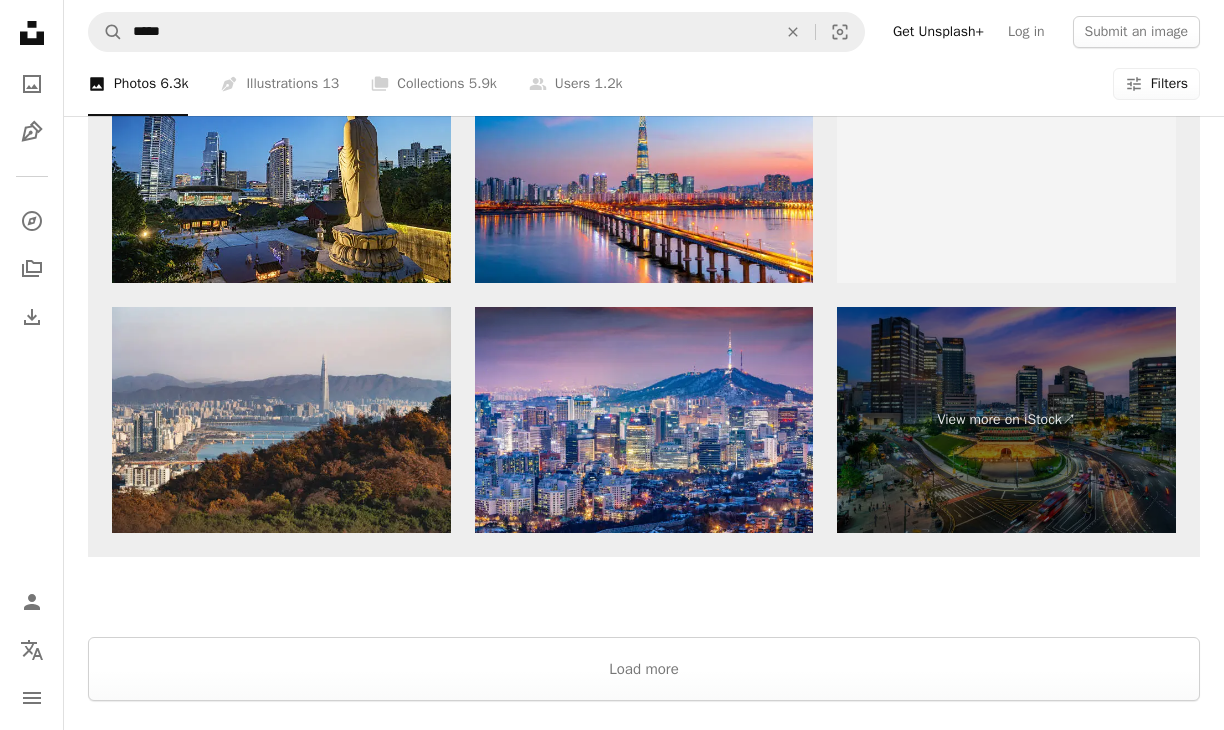 scroll, scrollTop: 3189, scrollLeft: 0, axis: vertical 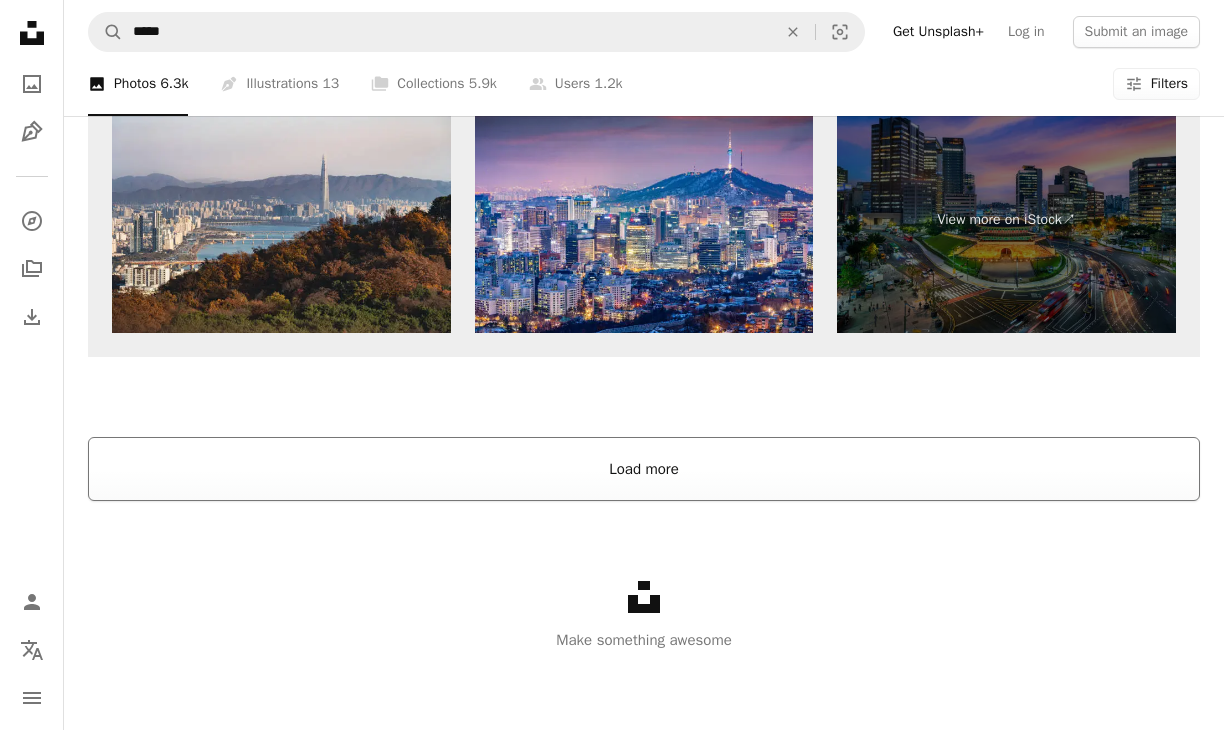 click on "Load more" at bounding box center [644, 469] 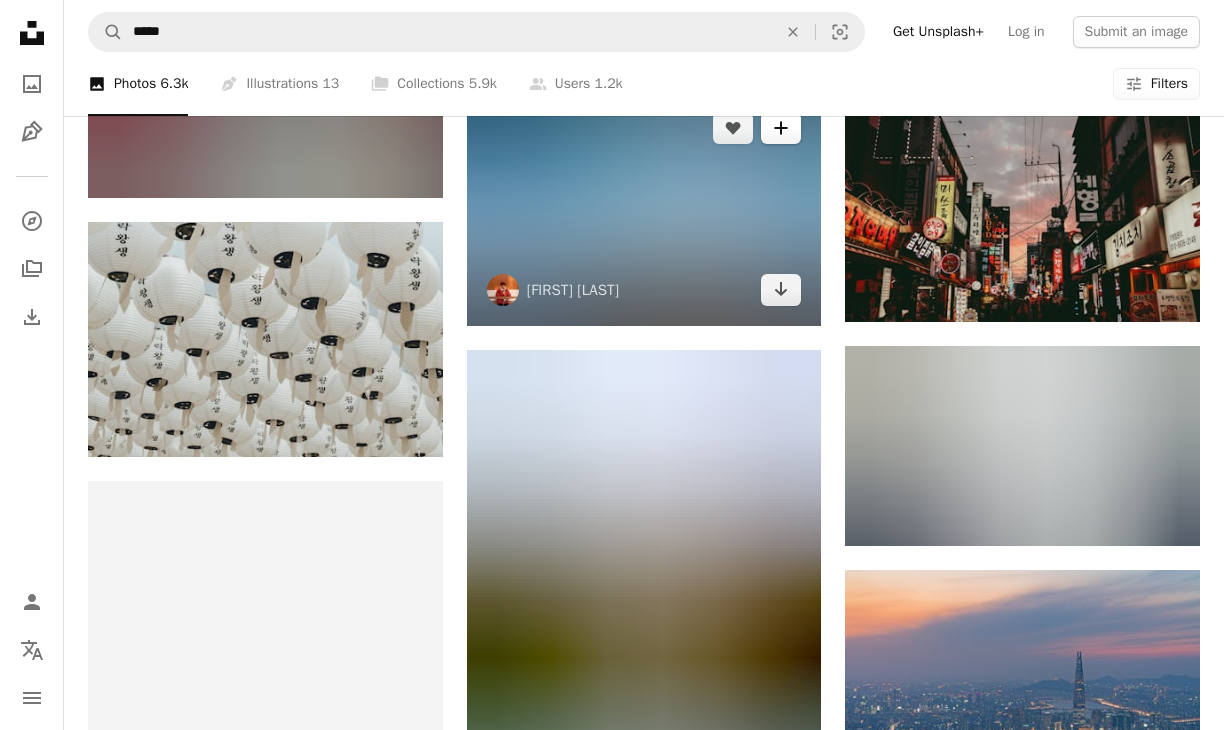 scroll, scrollTop: 2942, scrollLeft: 0, axis: vertical 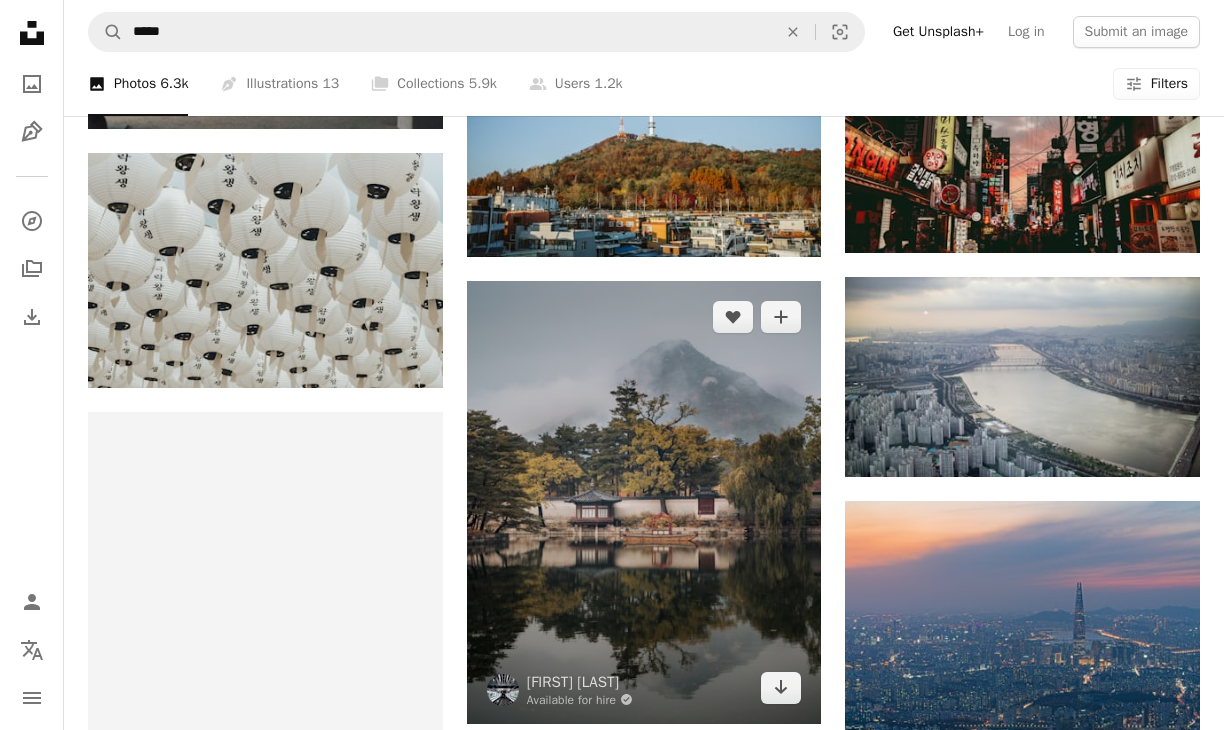click at bounding box center (644, 502) 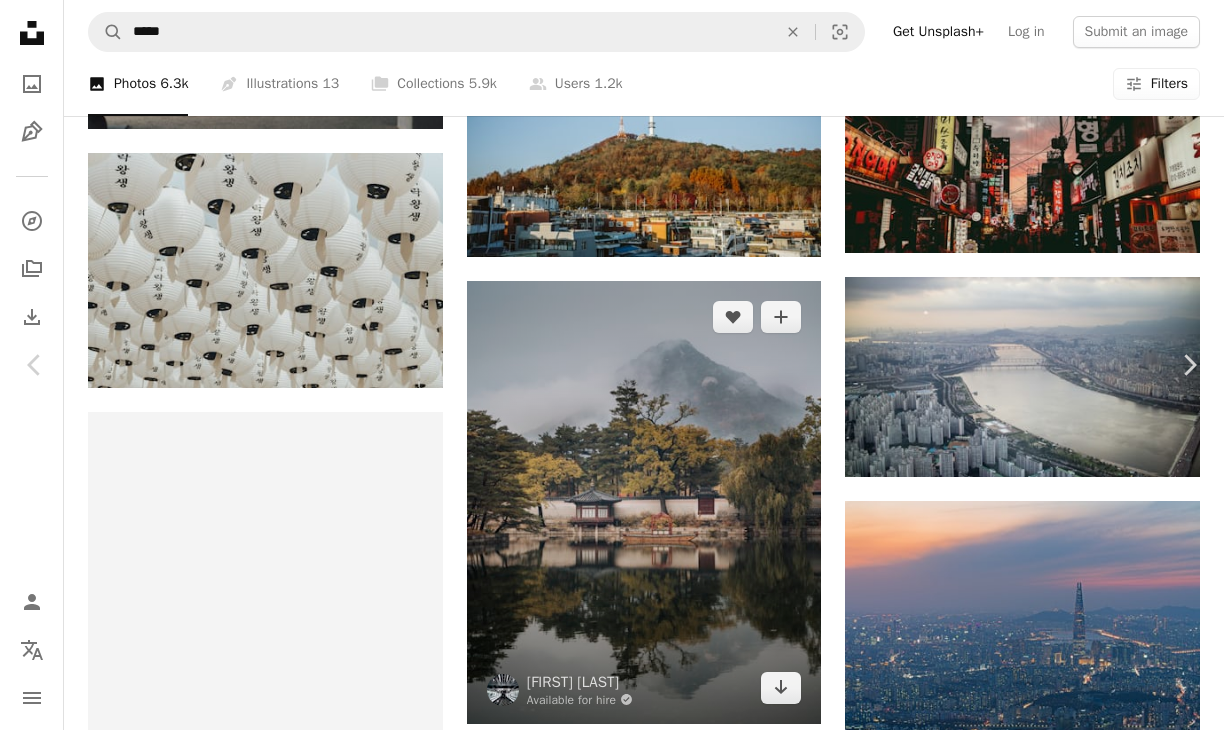 scroll, scrollTop: 43, scrollLeft: 0, axis: vertical 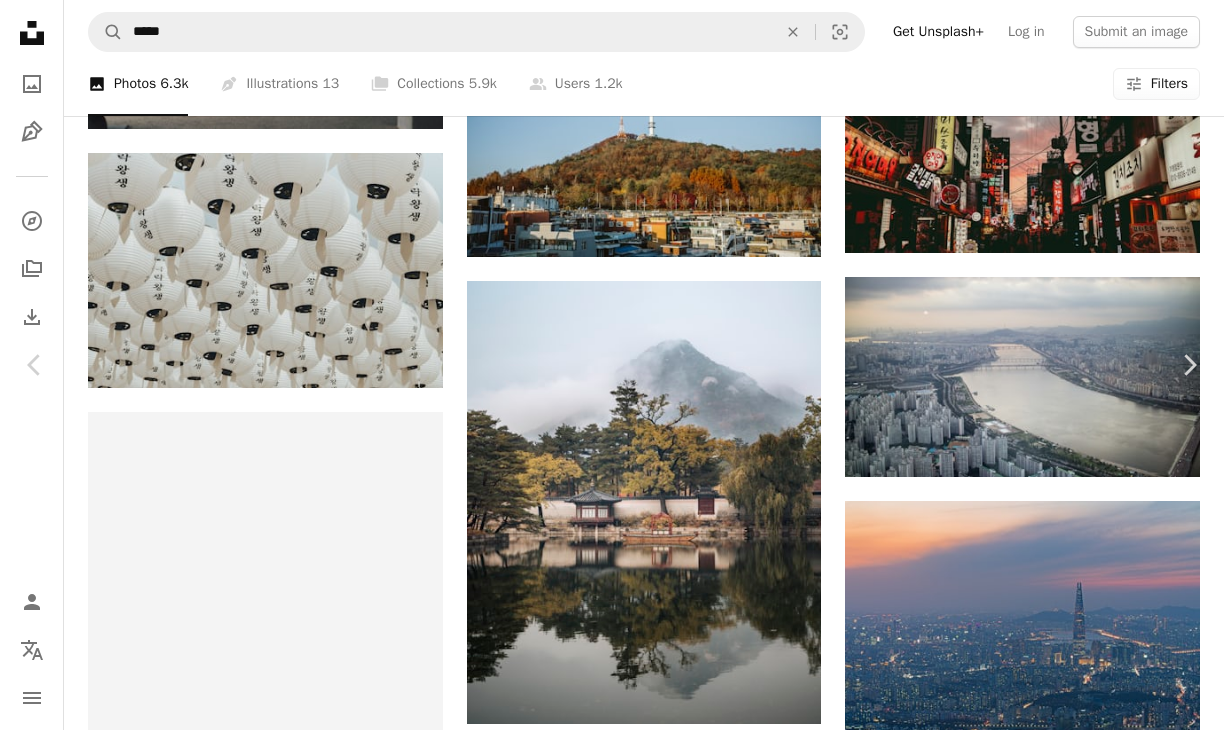 click on "Download free" at bounding box center (1025, 5161) 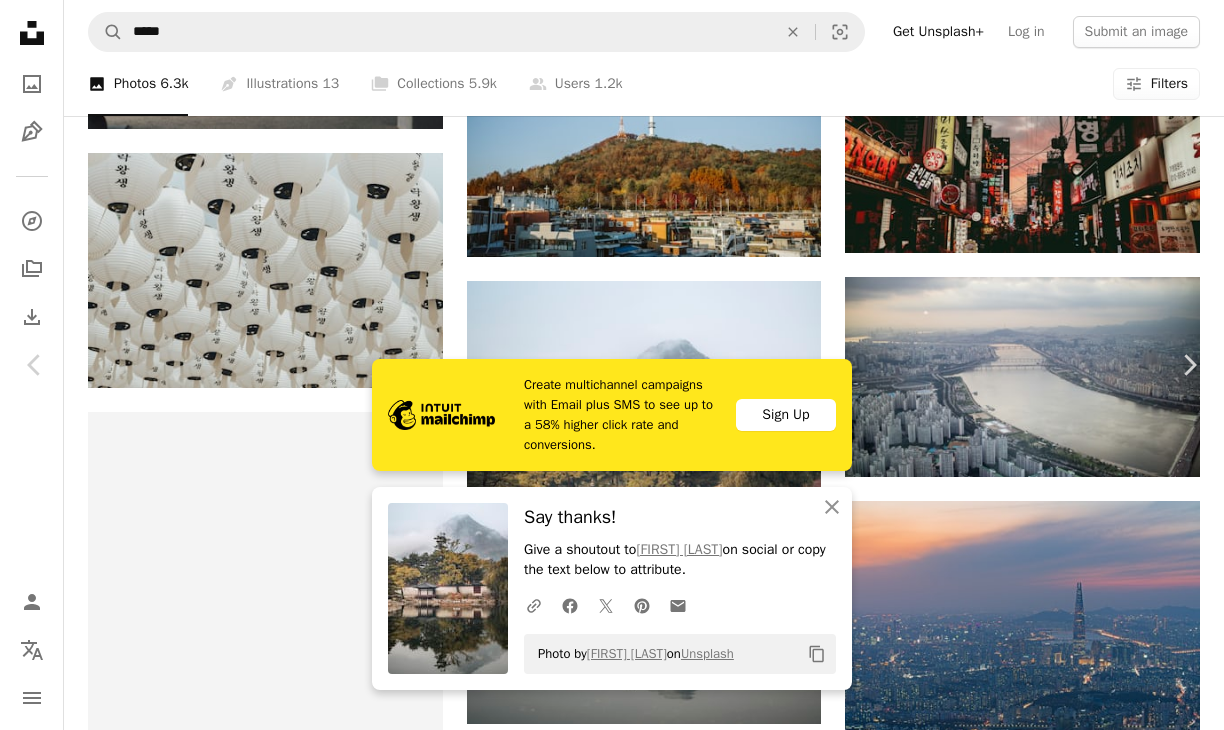 scroll, scrollTop: 626, scrollLeft: 0, axis: vertical 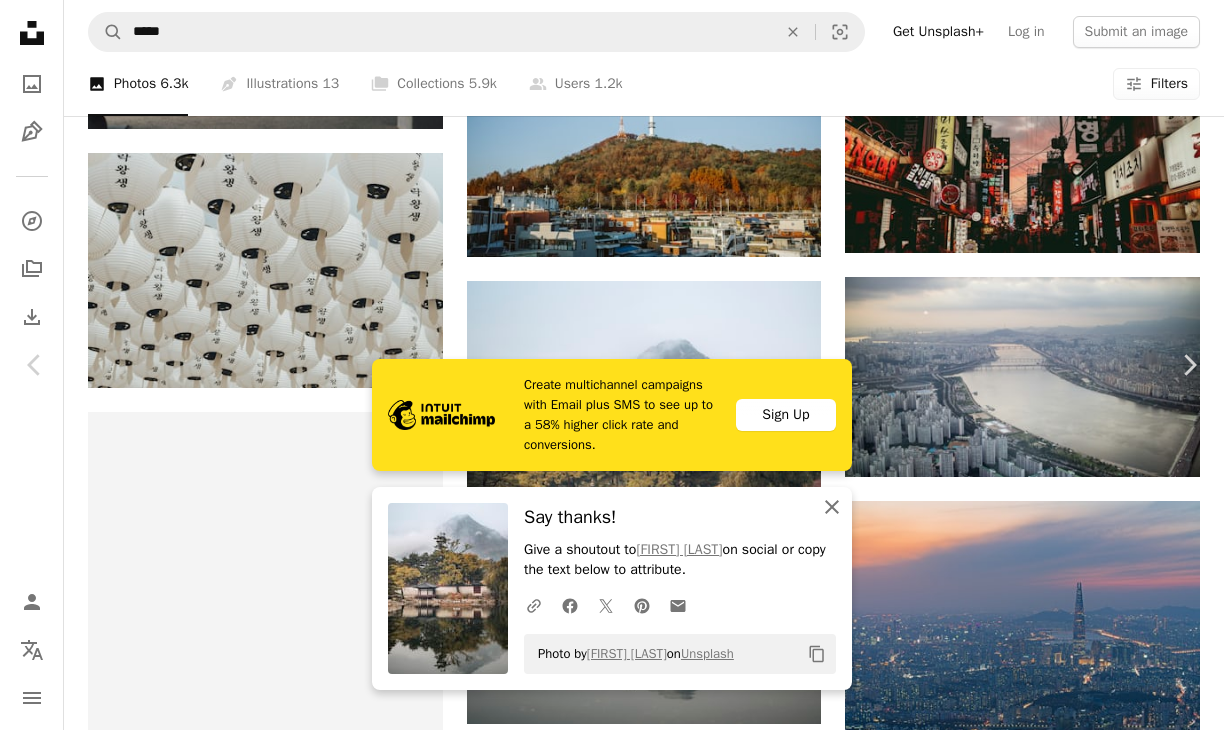 click 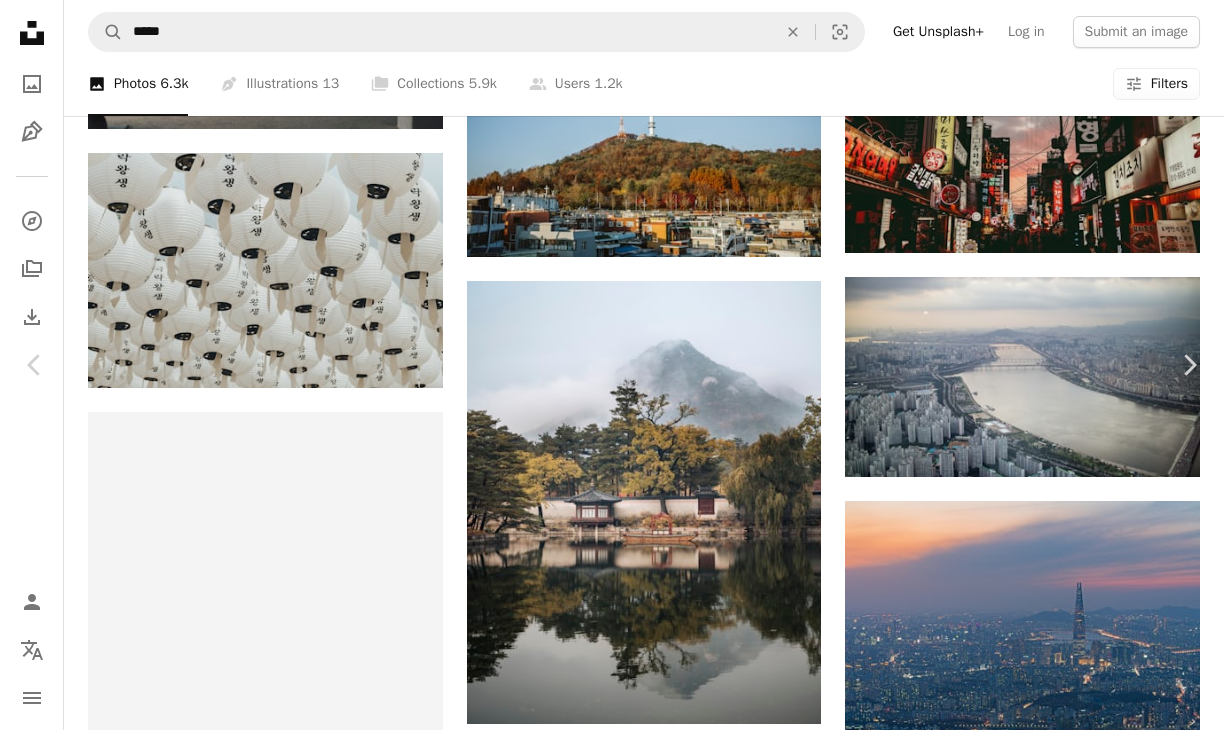 scroll, scrollTop: 0, scrollLeft: 0, axis: both 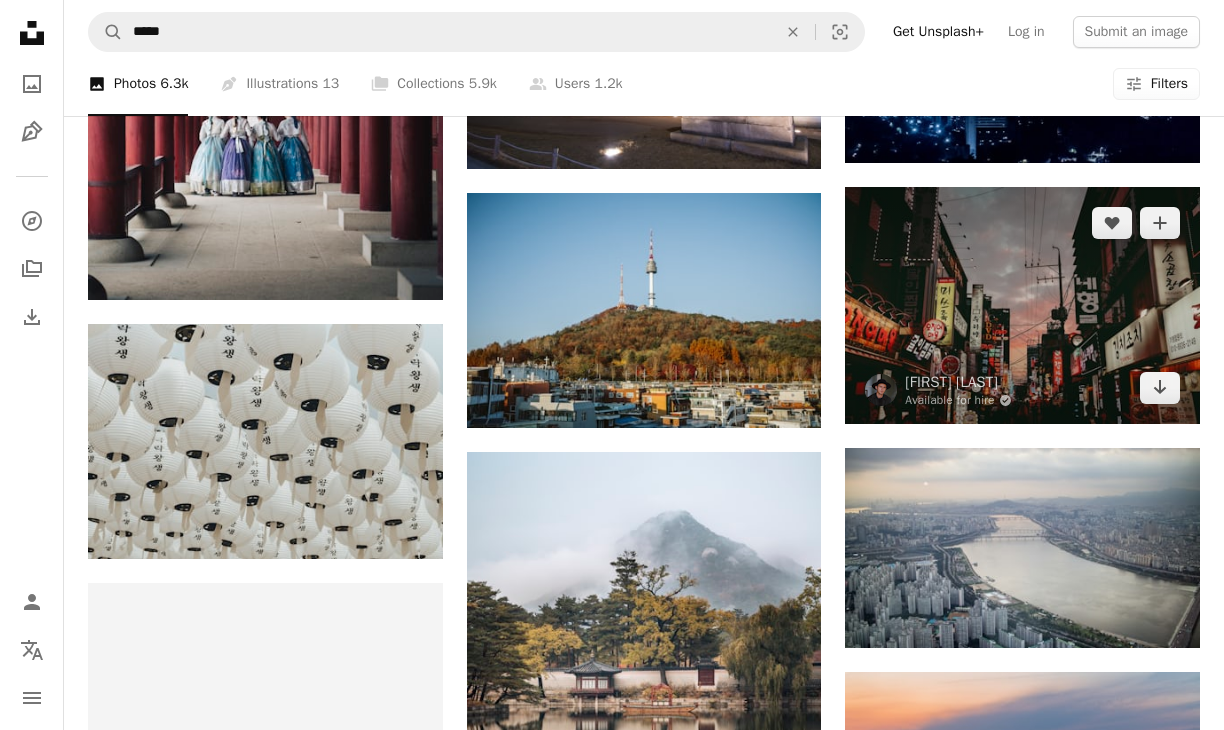 click at bounding box center [1022, 305] 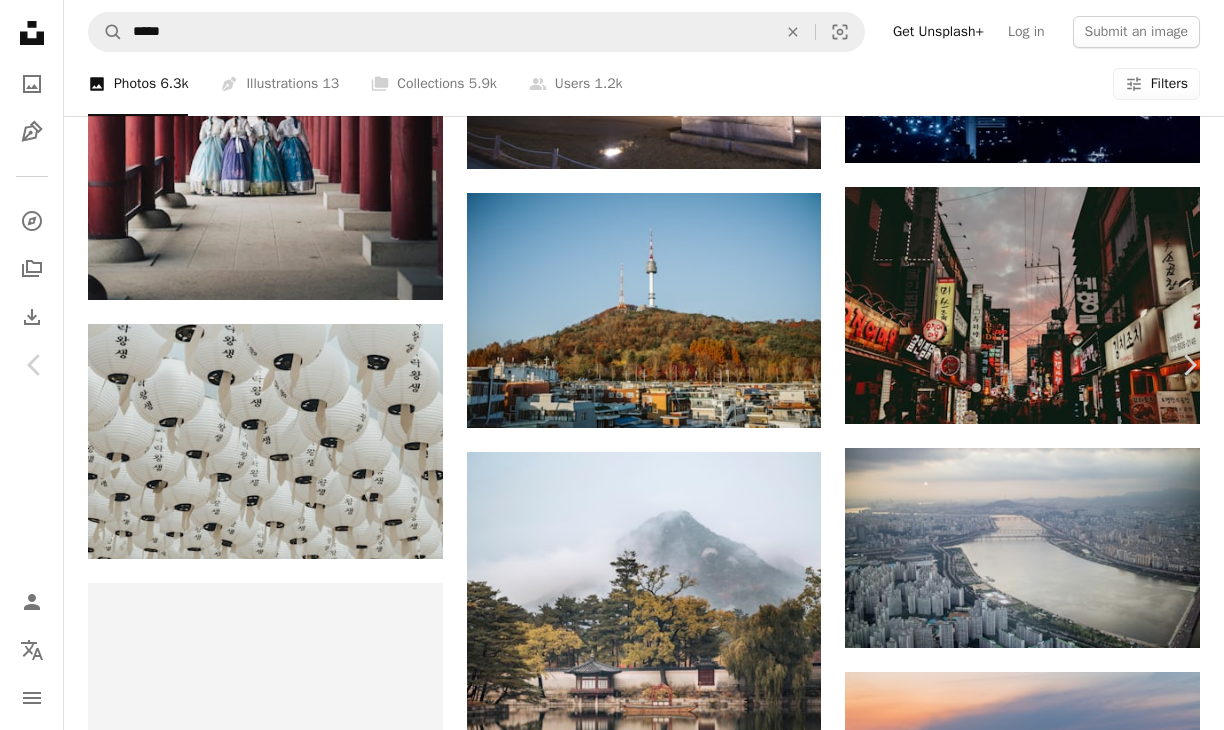 scroll, scrollTop: 89, scrollLeft: 0, axis: vertical 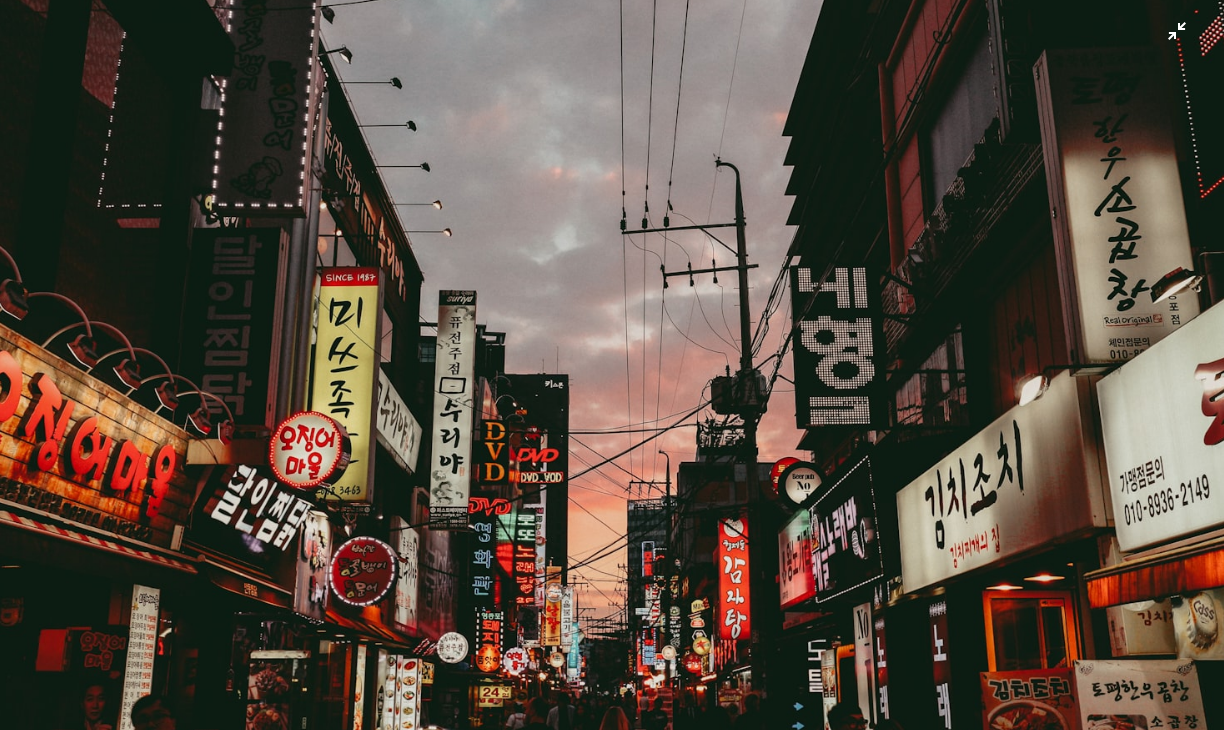 click at bounding box center [612, 364] 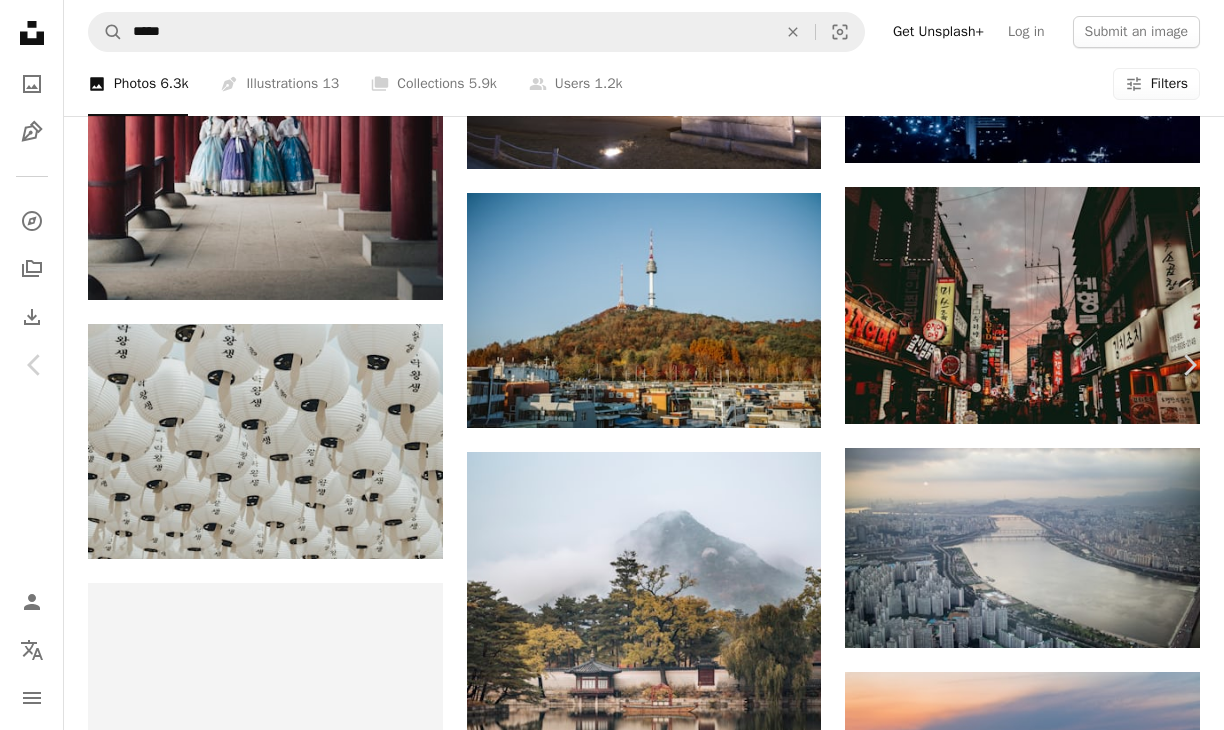 scroll, scrollTop: 88, scrollLeft: 0, axis: vertical 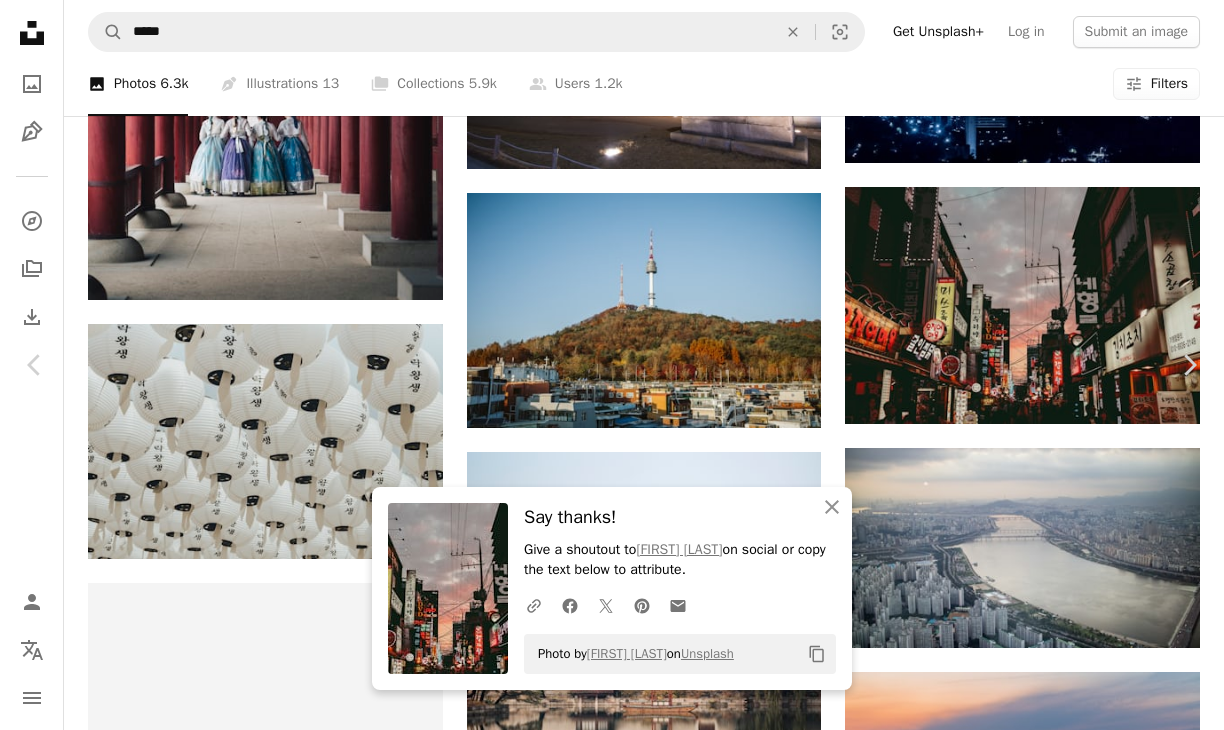 click on "An X shape" at bounding box center [20, 20] 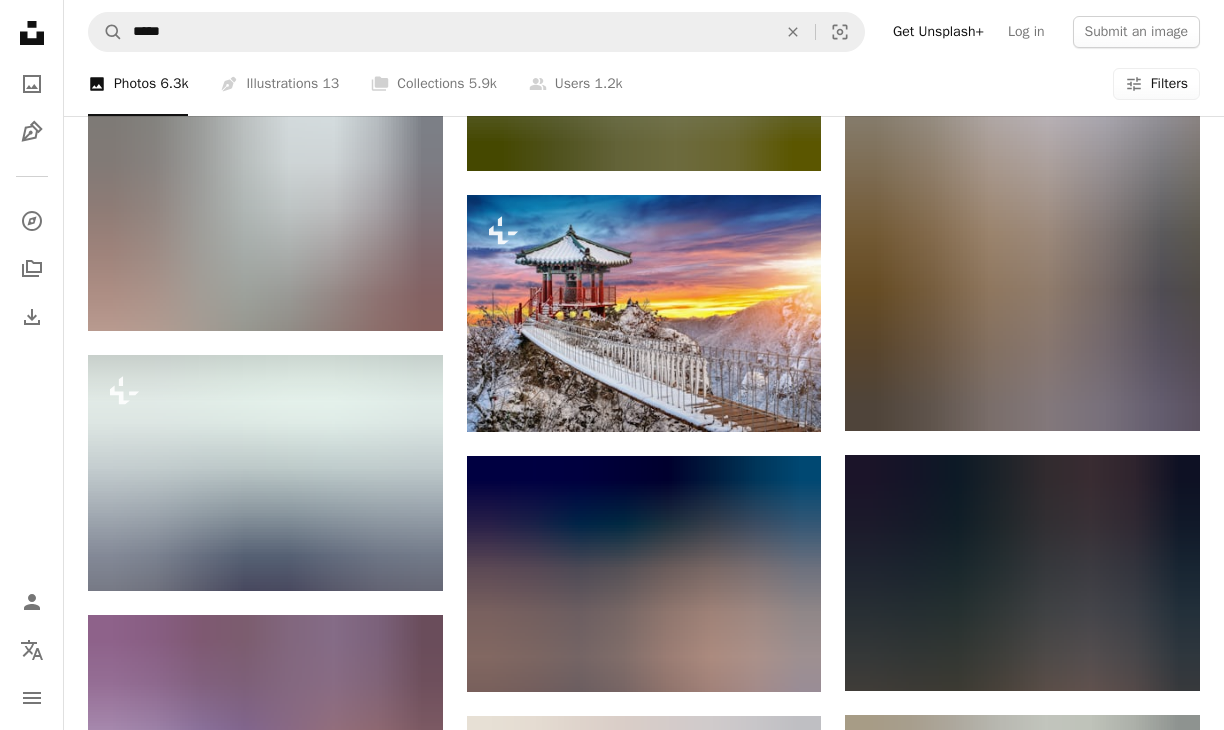 scroll, scrollTop: 4823, scrollLeft: 0, axis: vertical 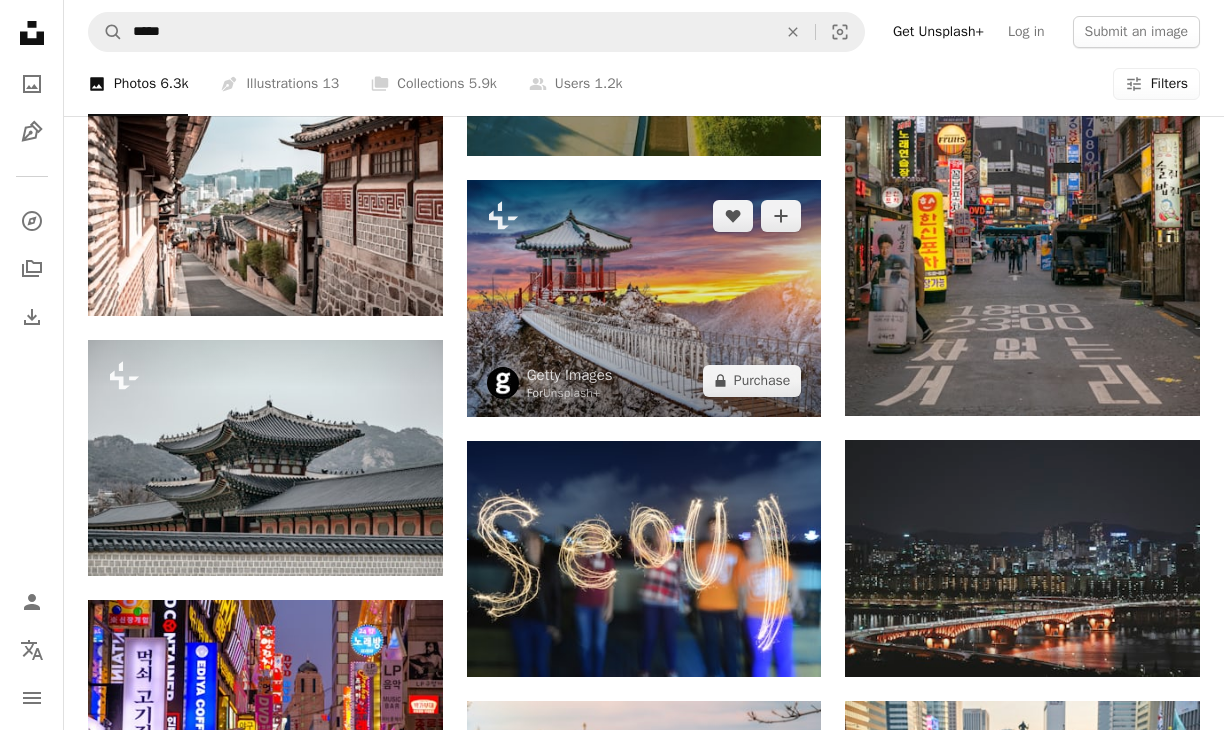 click at bounding box center (644, 298) 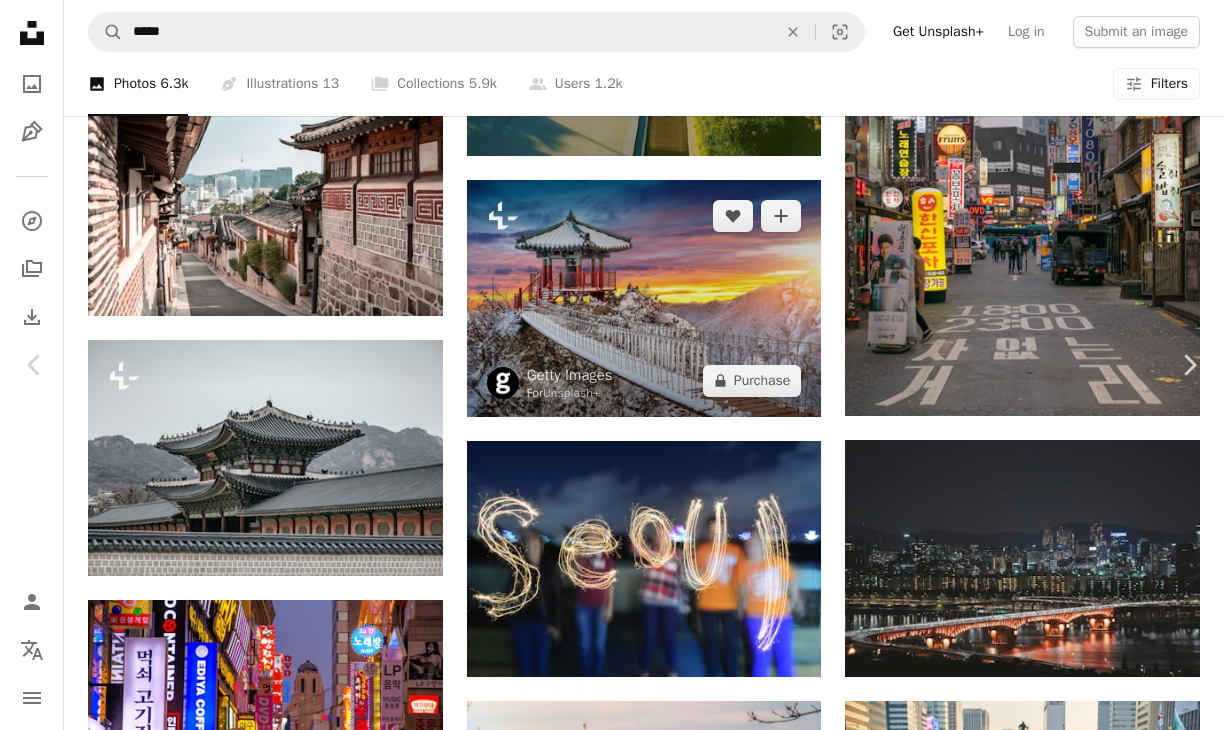 scroll, scrollTop: 268, scrollLeft: 0, axis: vertical 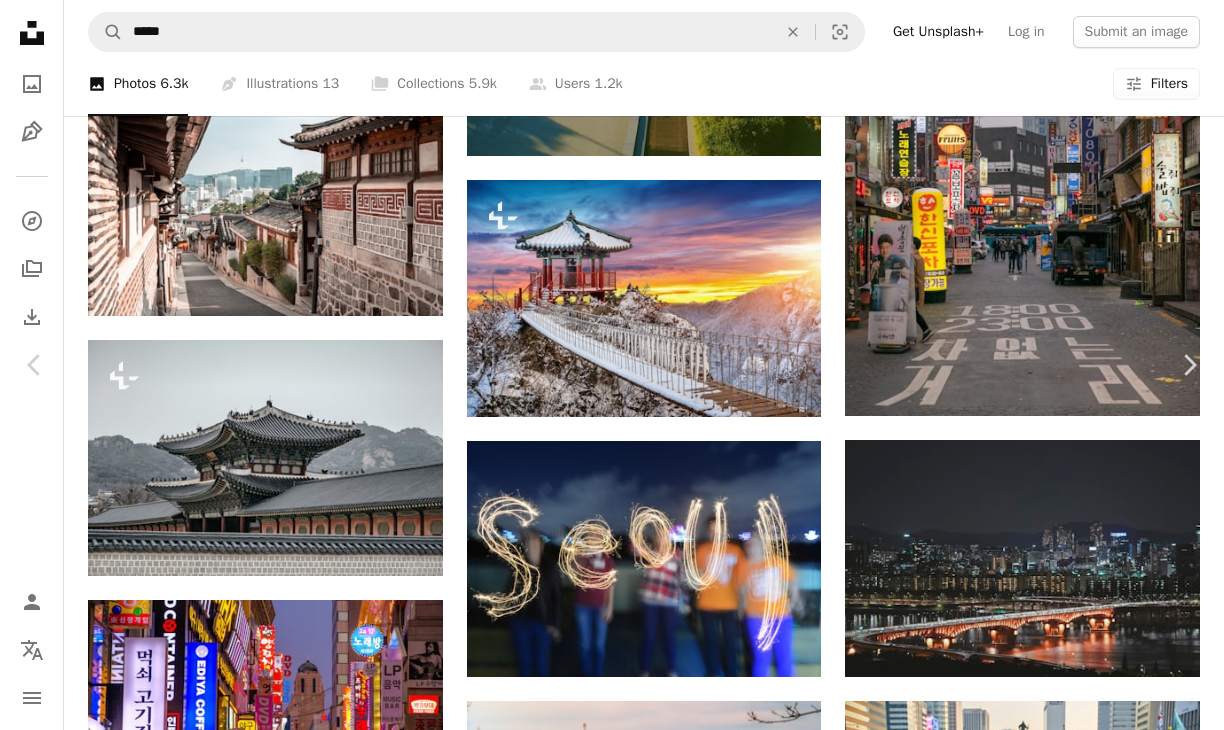 click on "An X shape" at bounding box center (20, 20) 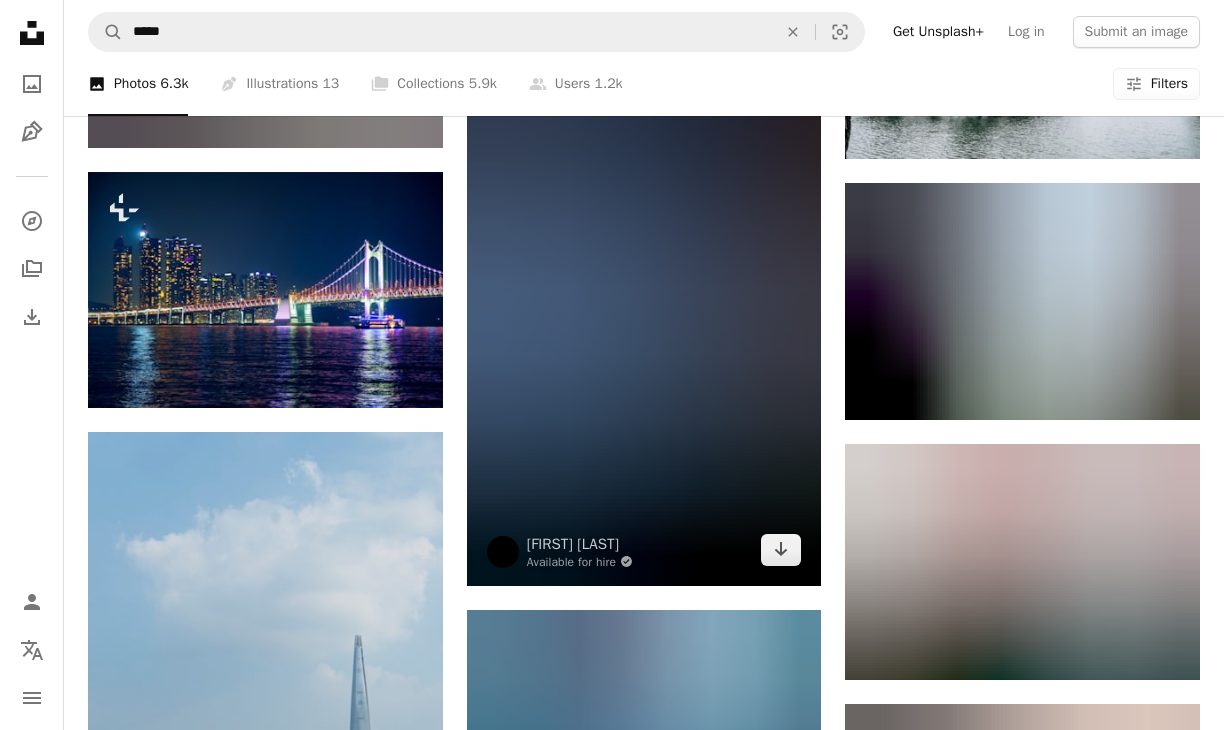 scroll, scrollTop: 8417, scrollLeft: 0, axis: vertical 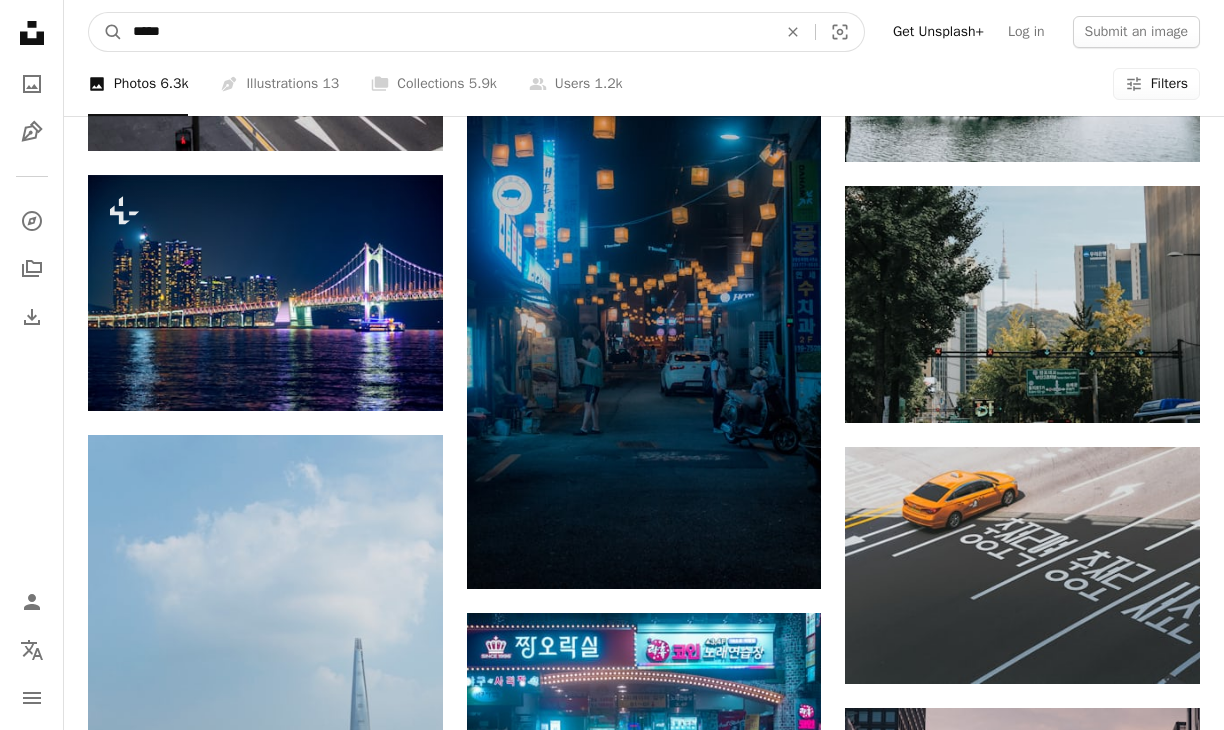 click on "*****" at bounding box center [447, 32] 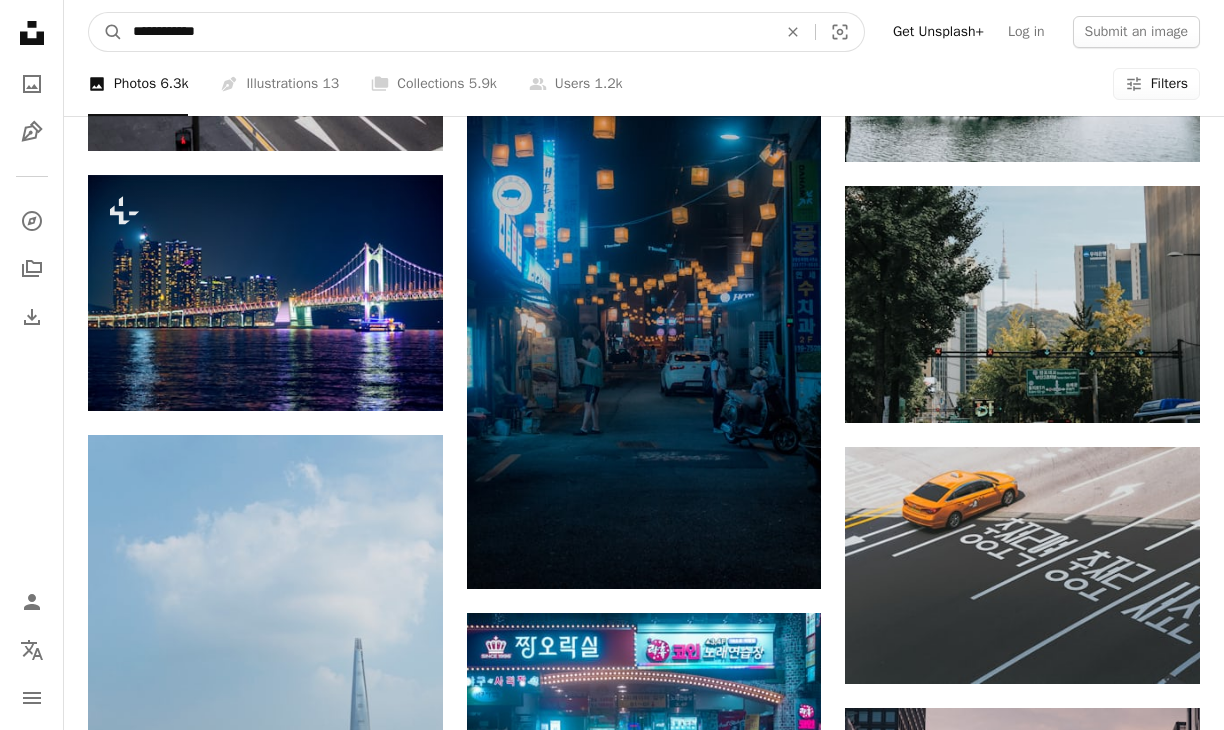 click on "A magnifying glass" at bounding box center (106, 32) 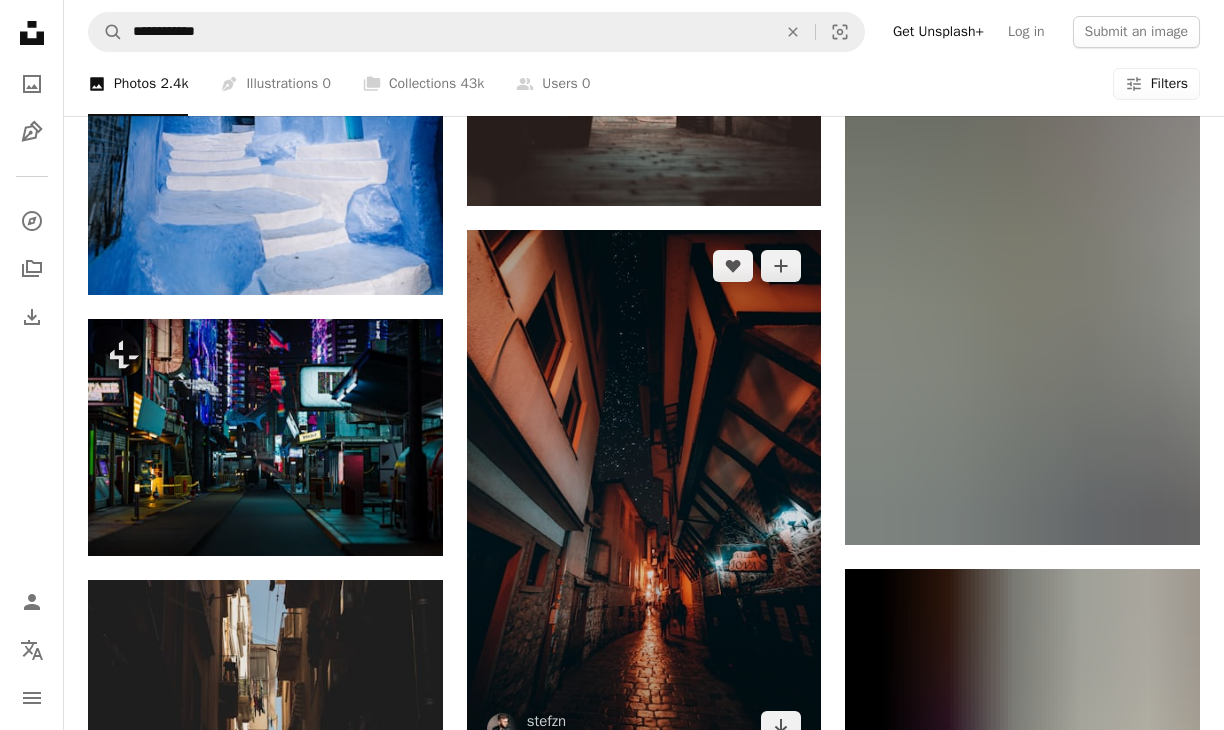 scroll, scrollTop: 1111, scrollLeft: 0, axis: vertical 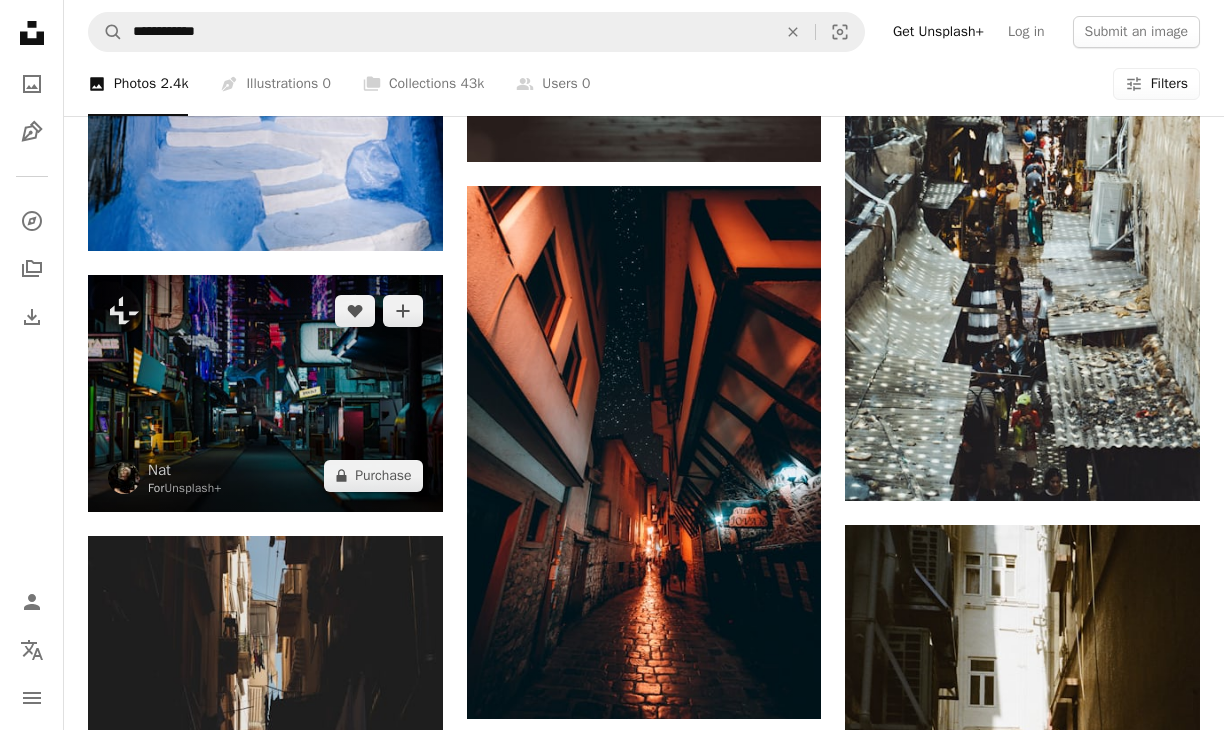 click at bounding box center (265, 393) 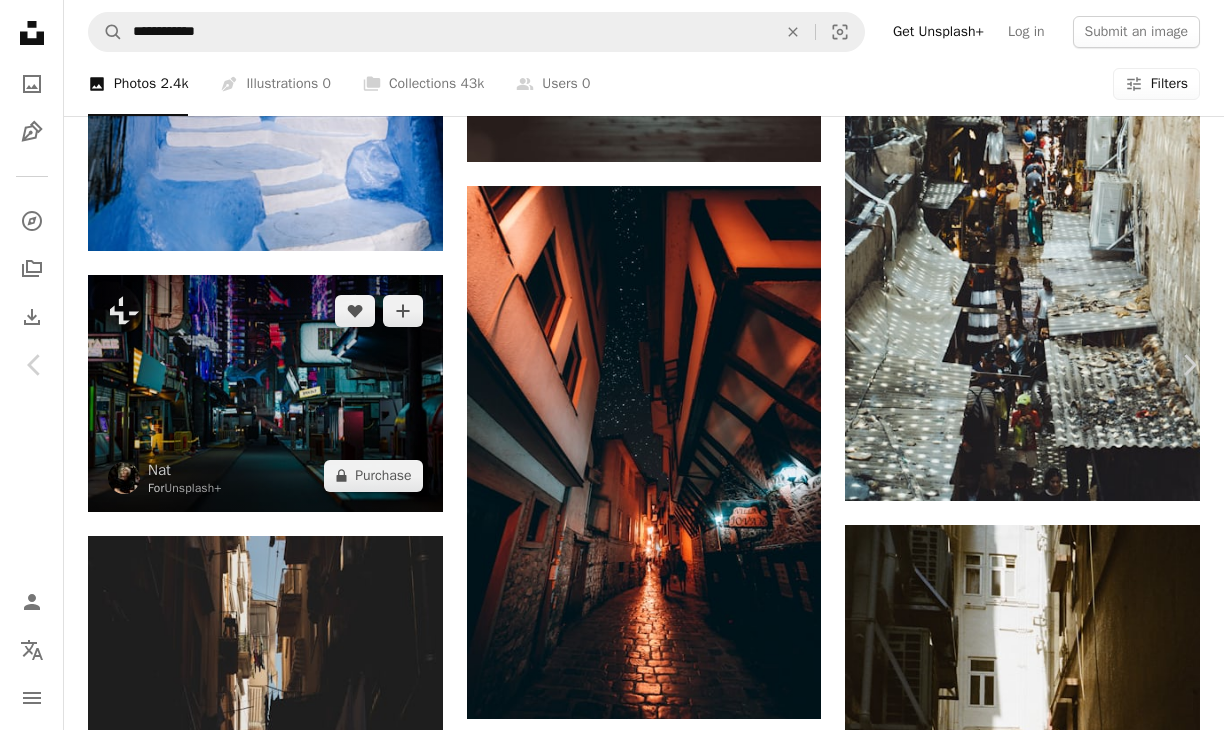 scroll, scrollTop: 400, scrollLeft: 0, axis: vertical 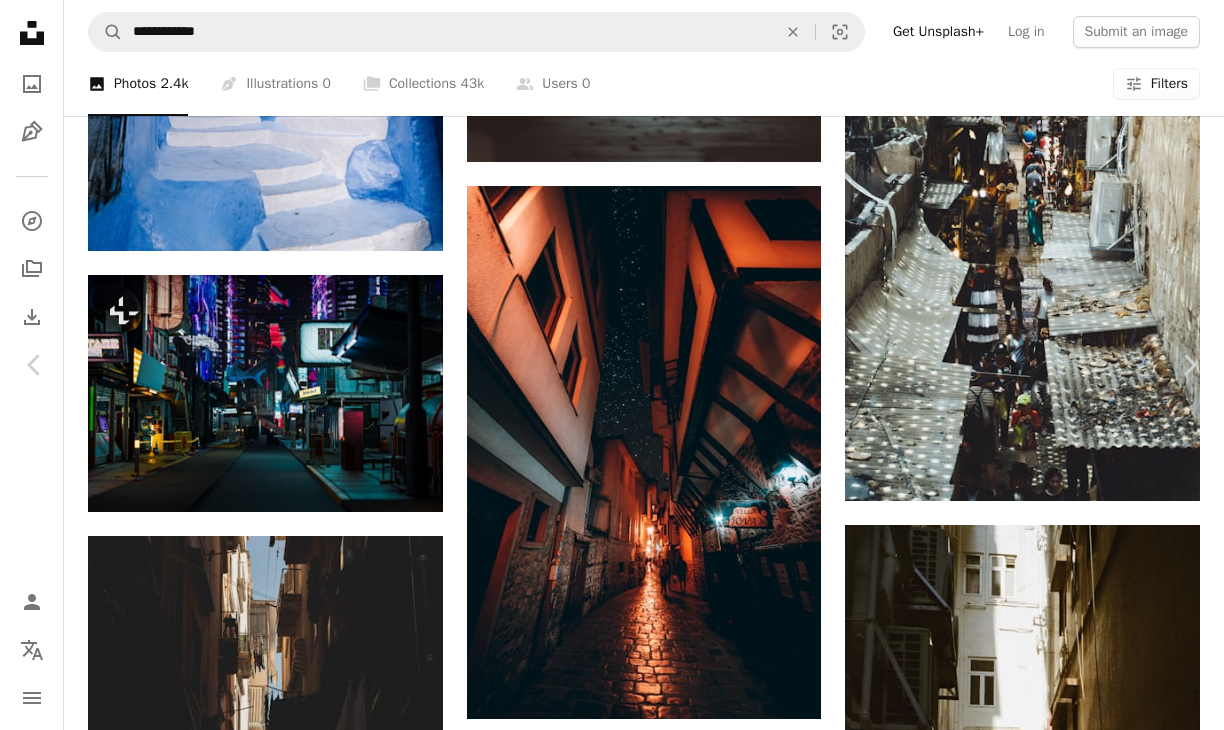 click on "An X shape" at bounding box center (20, 20) 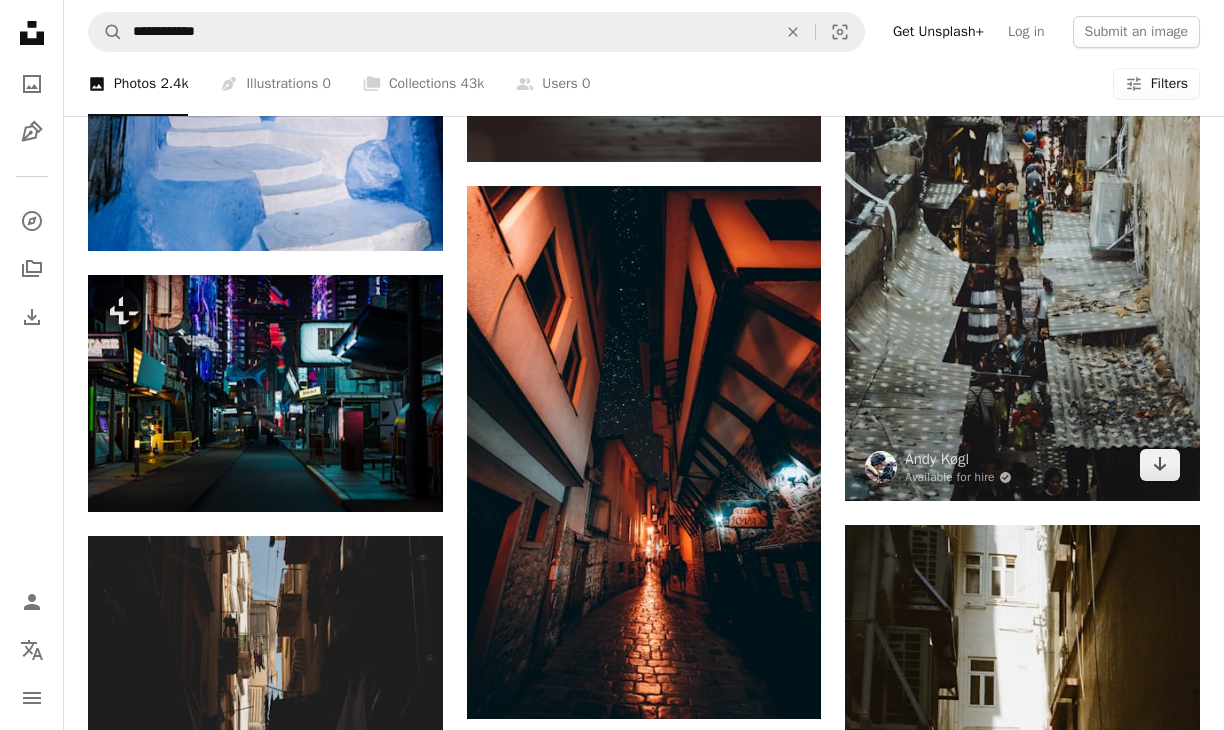 click at bounding box center (1022, 225) 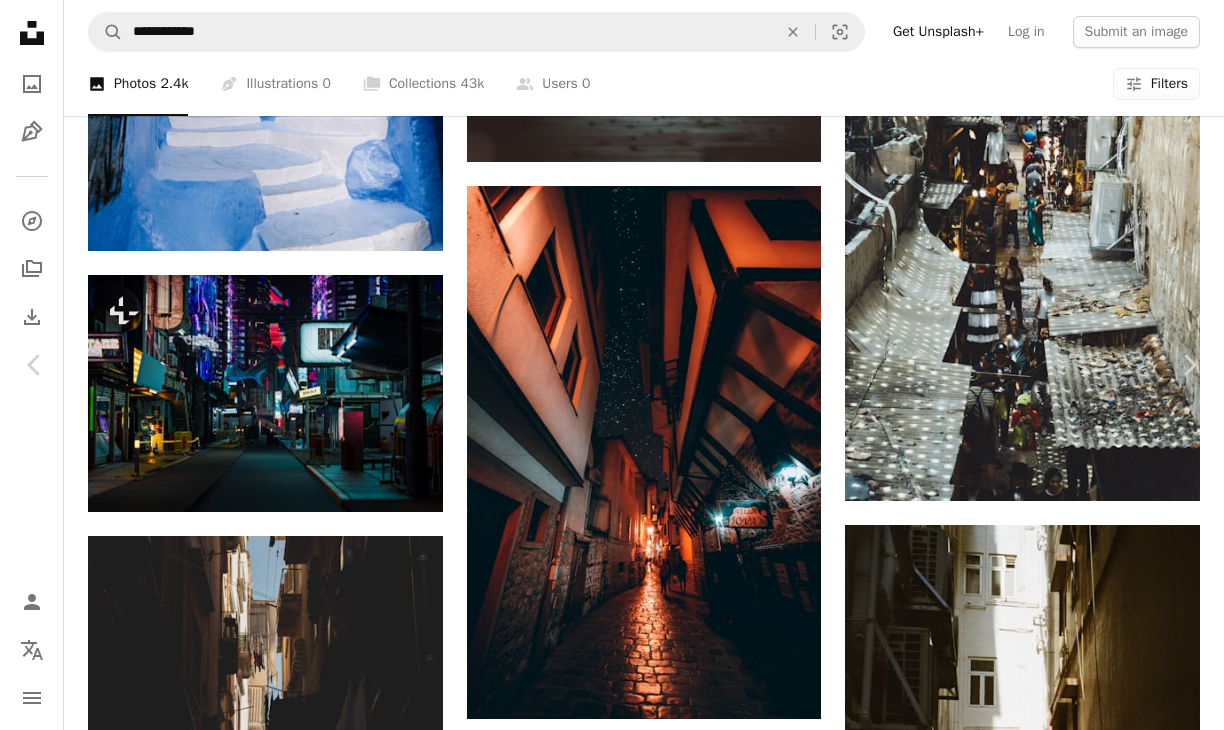 scroll, scrollTop: 247, scrollLeft: 0, axis: vertical 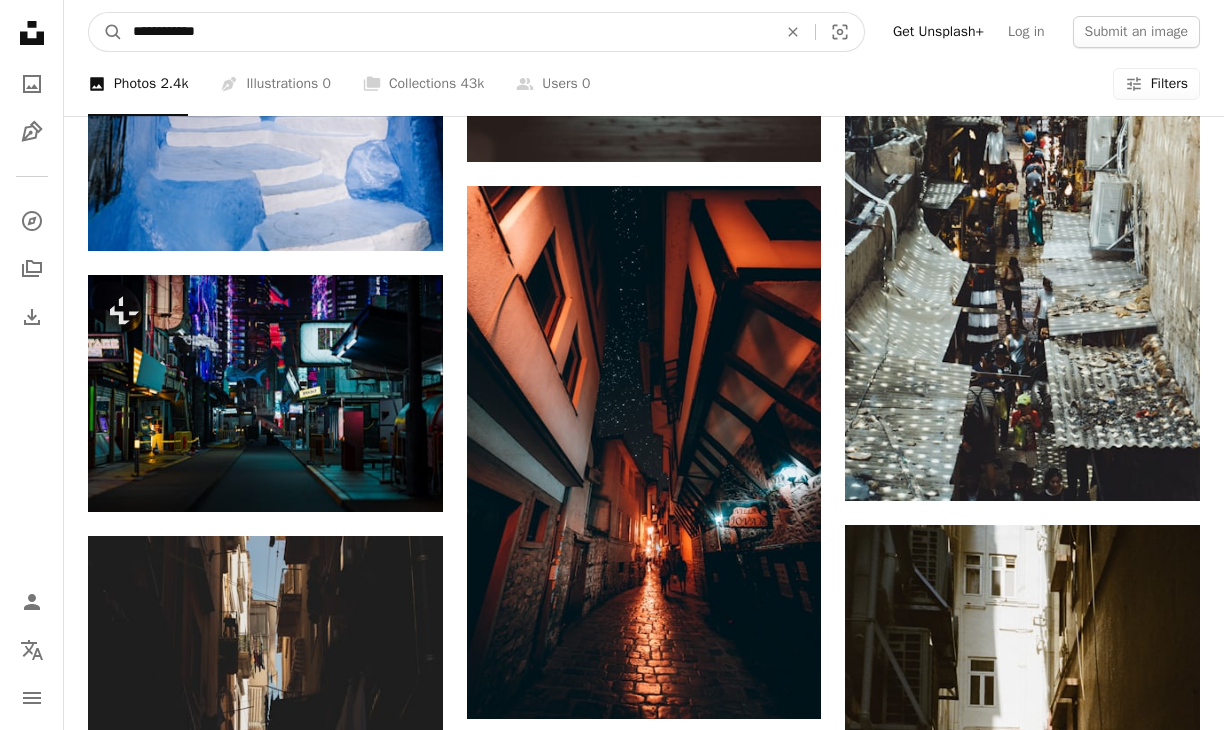 click on "**********" at bounding box center [447, 32] 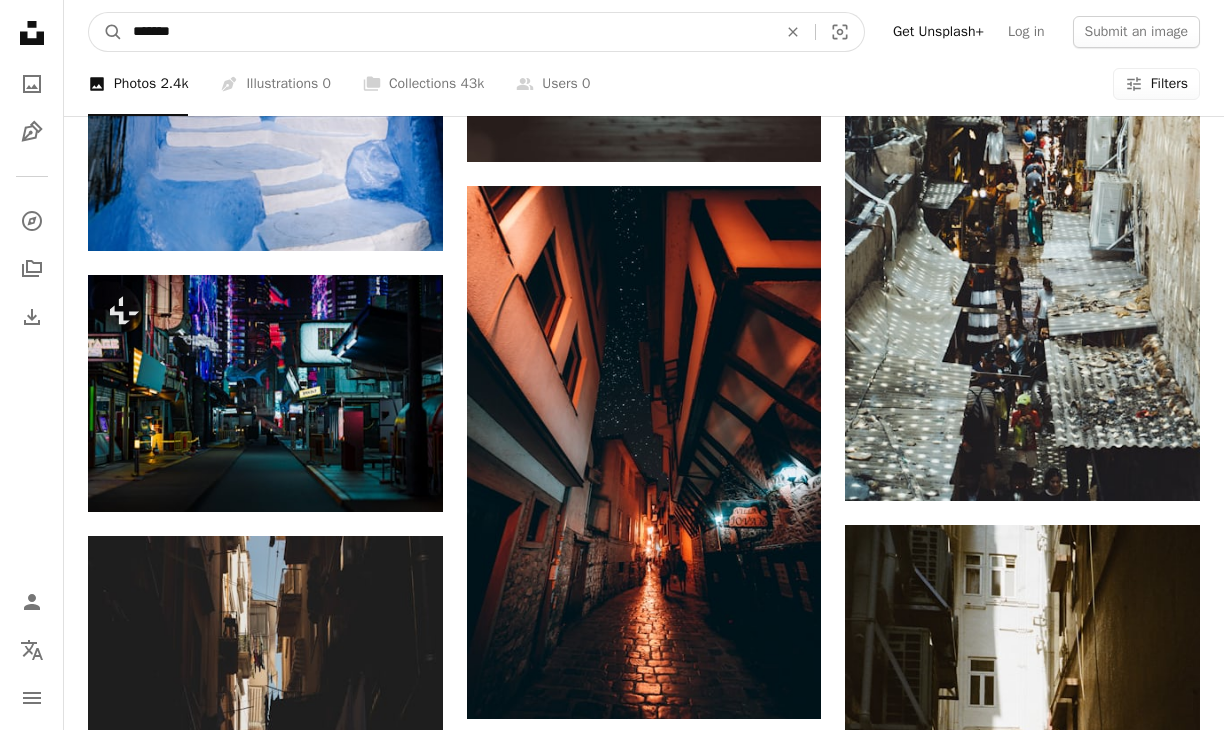 type on "******" 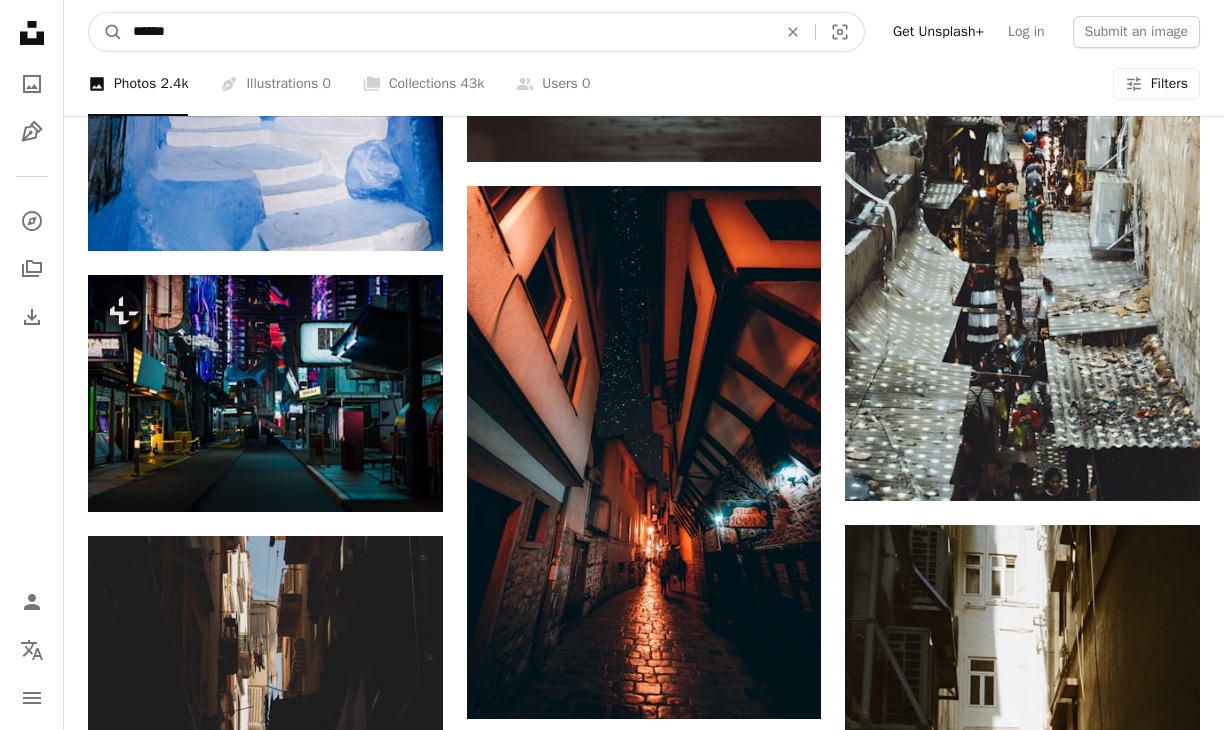 click on "A magnifying glass" at bounding box center [106, 32] 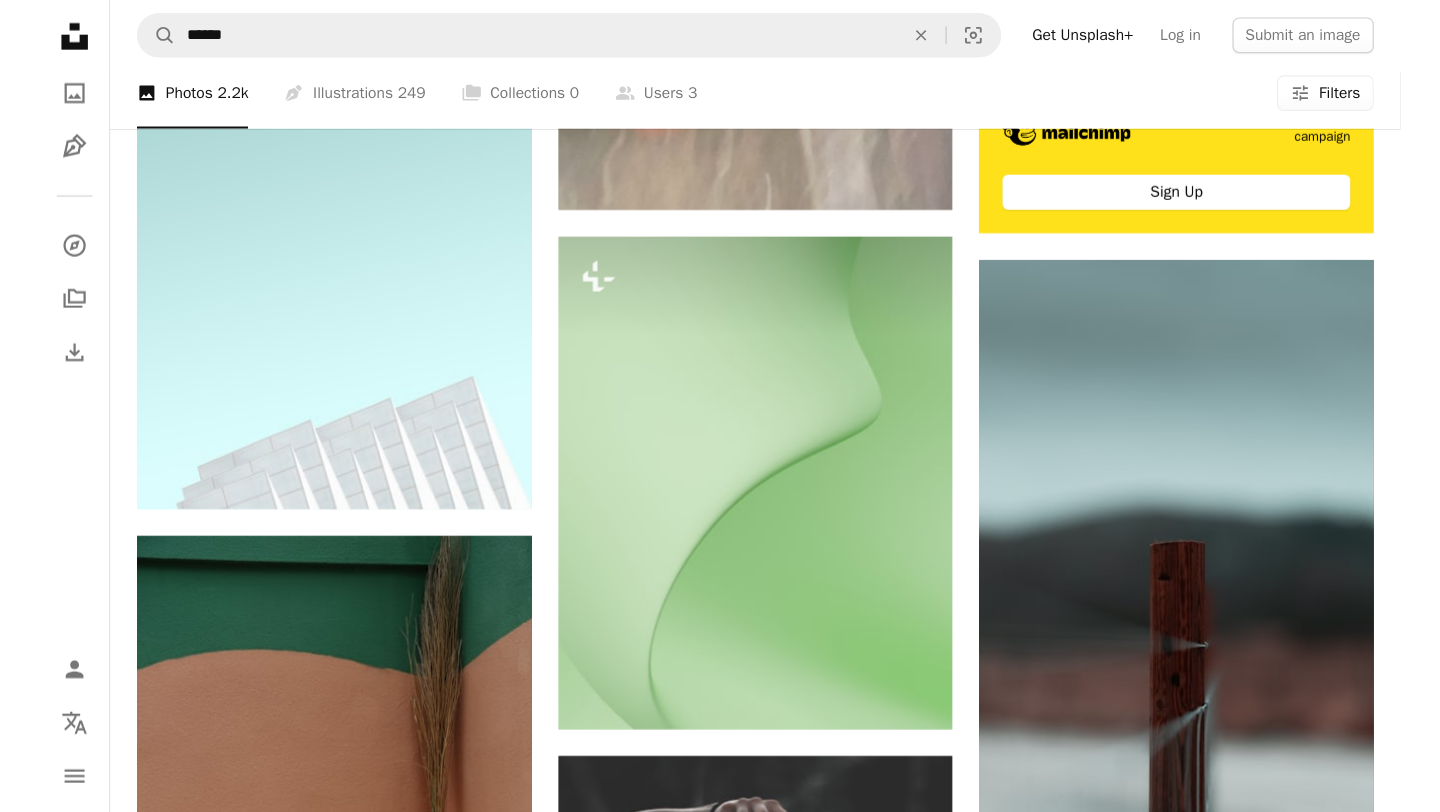scroll, scrollTop: 602, scrollLeft: 0, axis: vertical 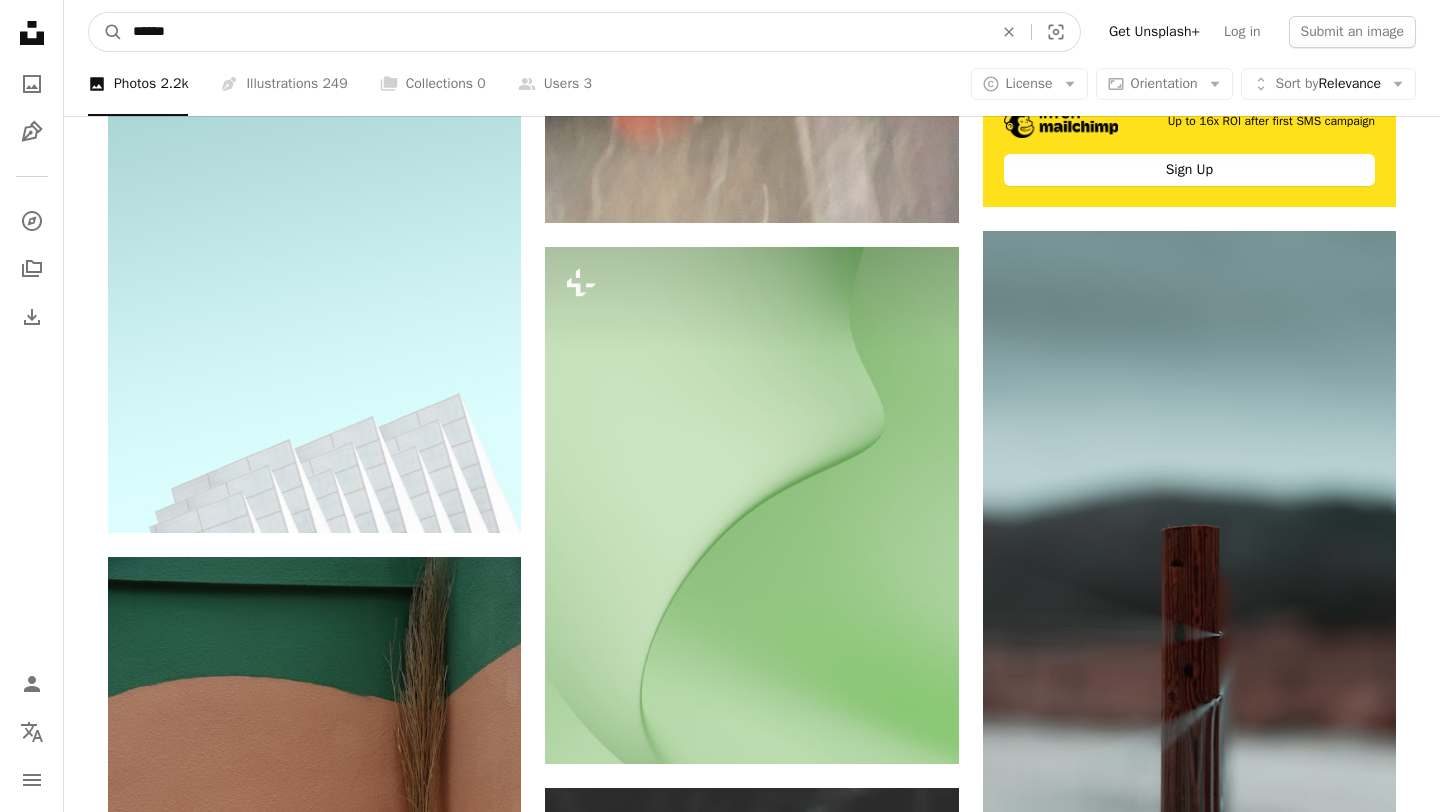 click on "******" at bounding box center (555, 32) 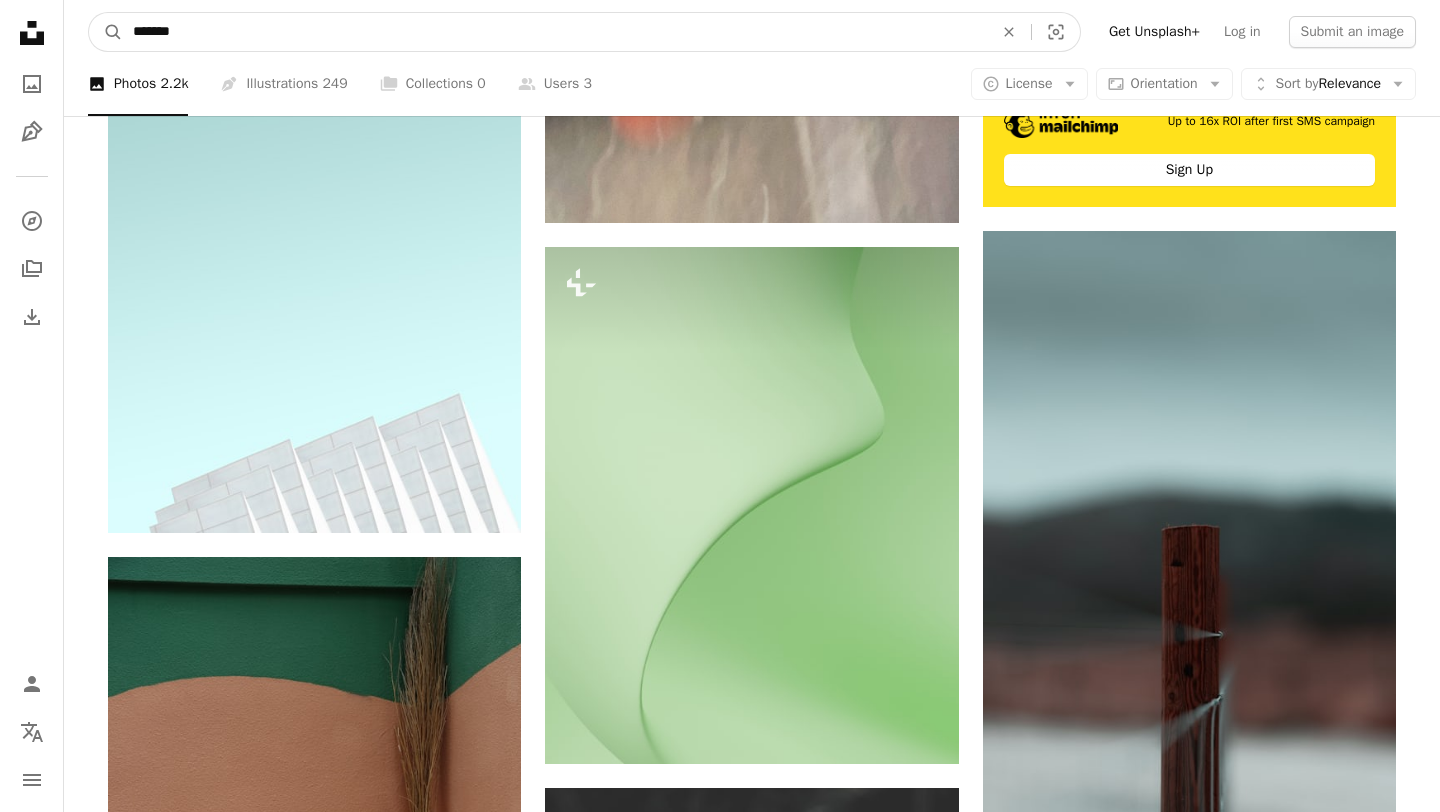 click on "A magnifying glass" at bounding box center [106, 32] 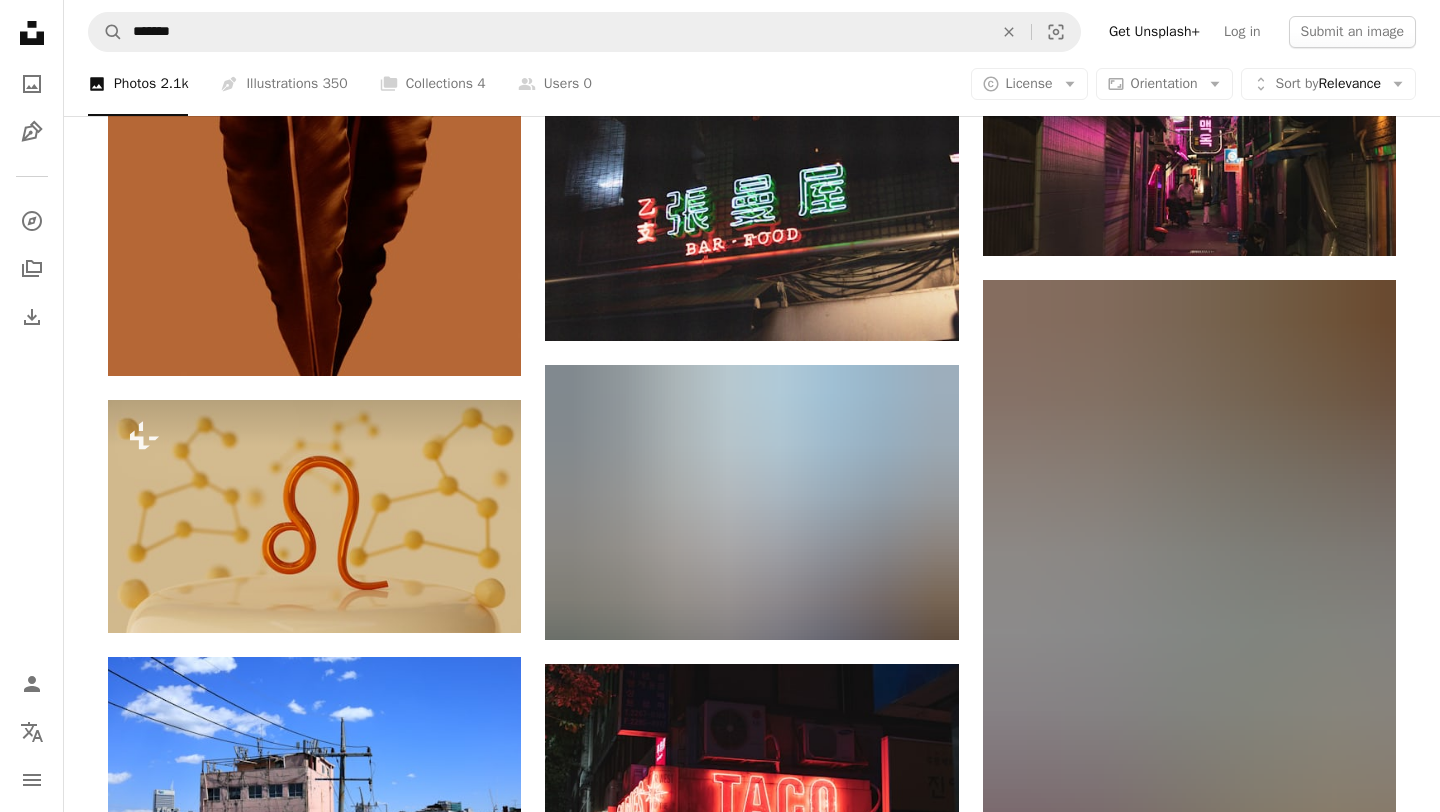 scroll, scrollTop: 864, scrollLeft: 0, axis: vertical 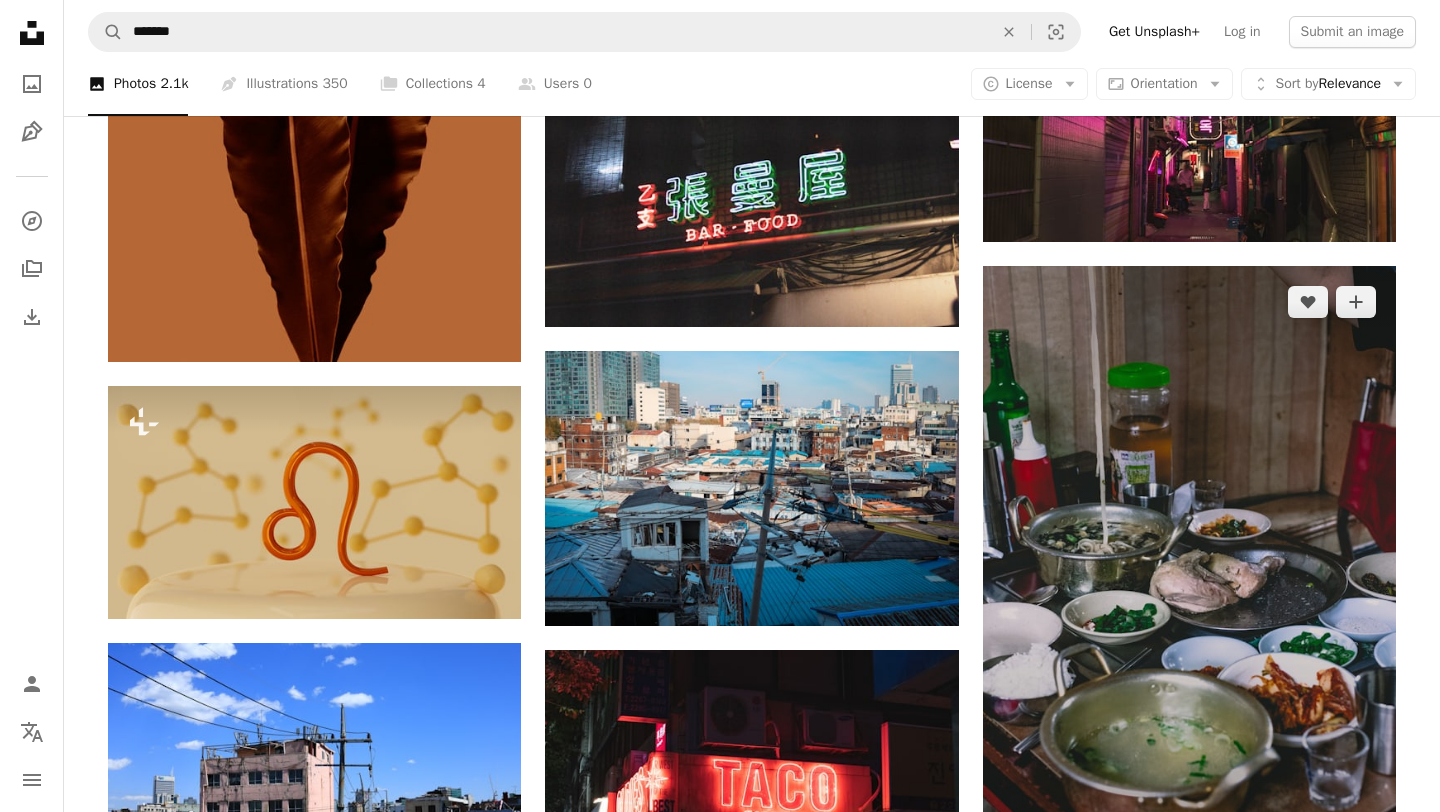 click at bounding box center (1189, 576) 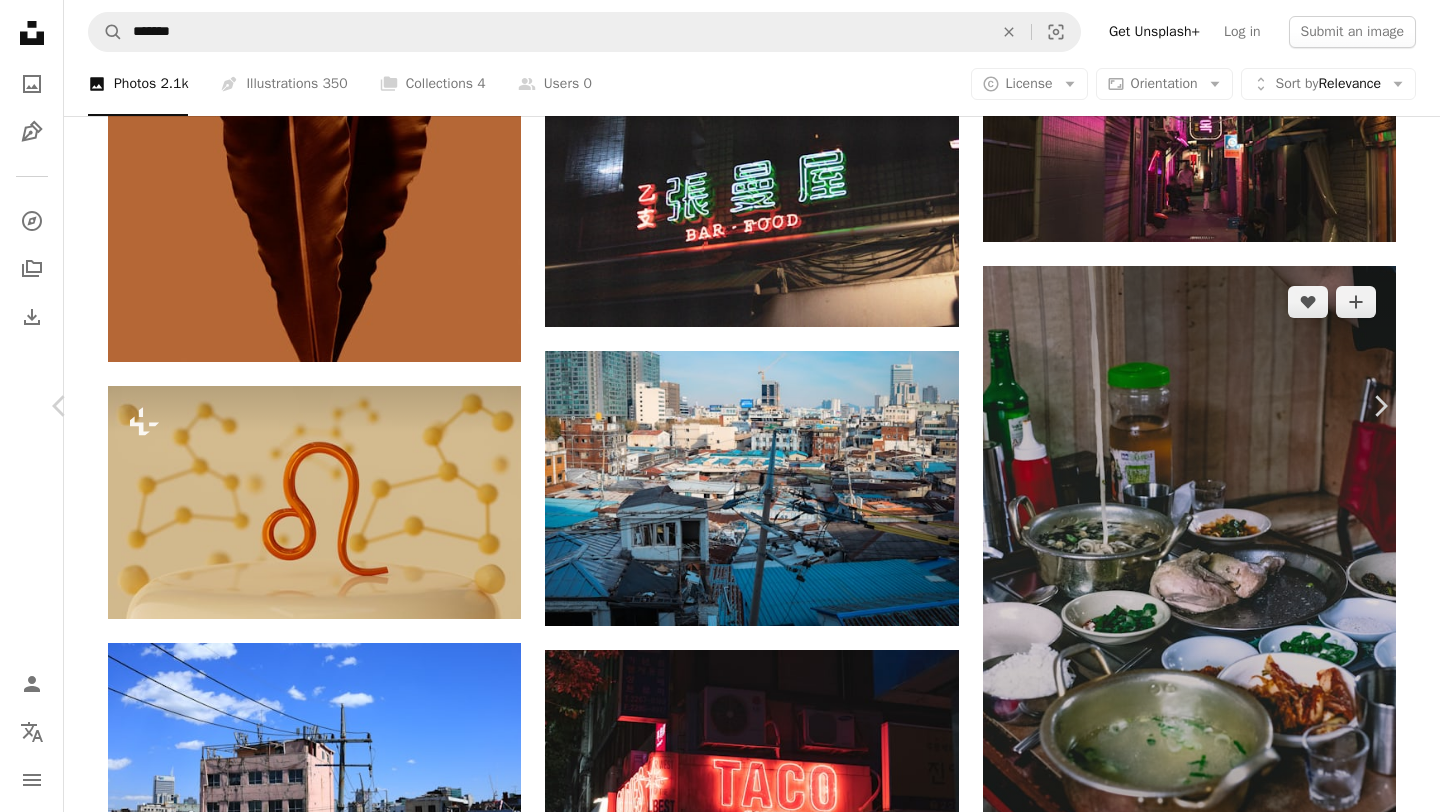 scroll, scrollTop: 72, scrollLeft: 0, axis: vertical 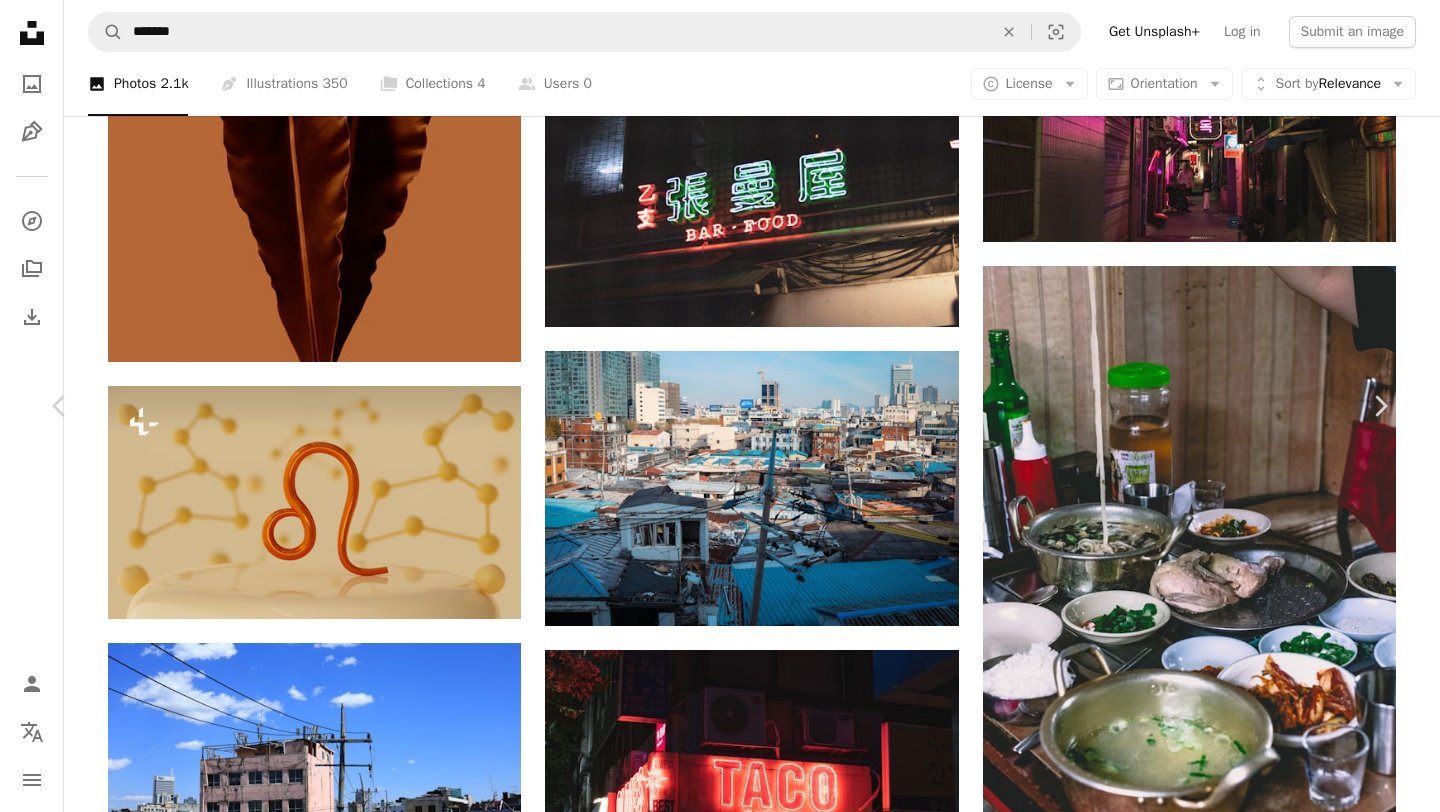 click on "Download free" at bounding box center (1191, 3801) 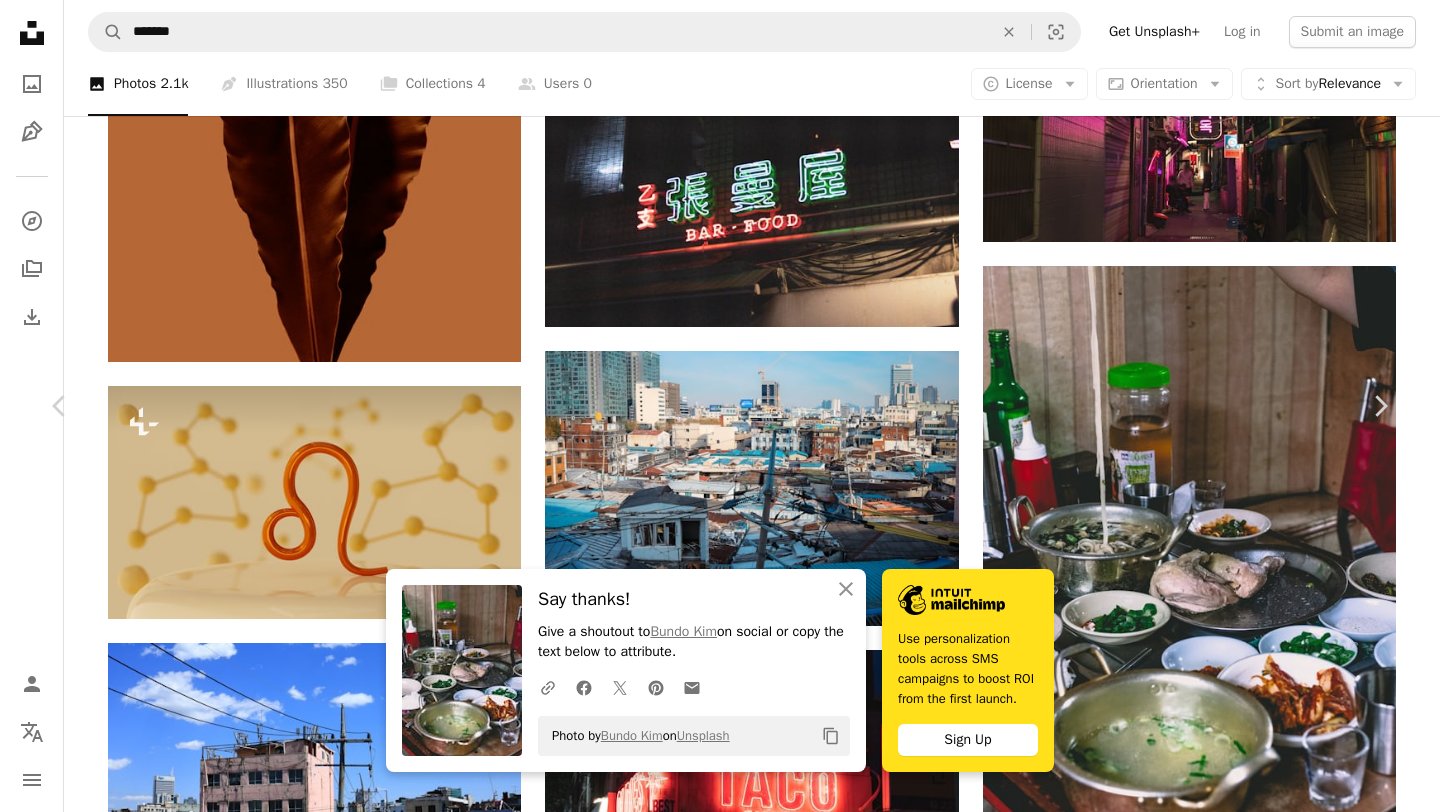 scroll, scrollTop: 816, scrollLeft: 0, axis: vertical 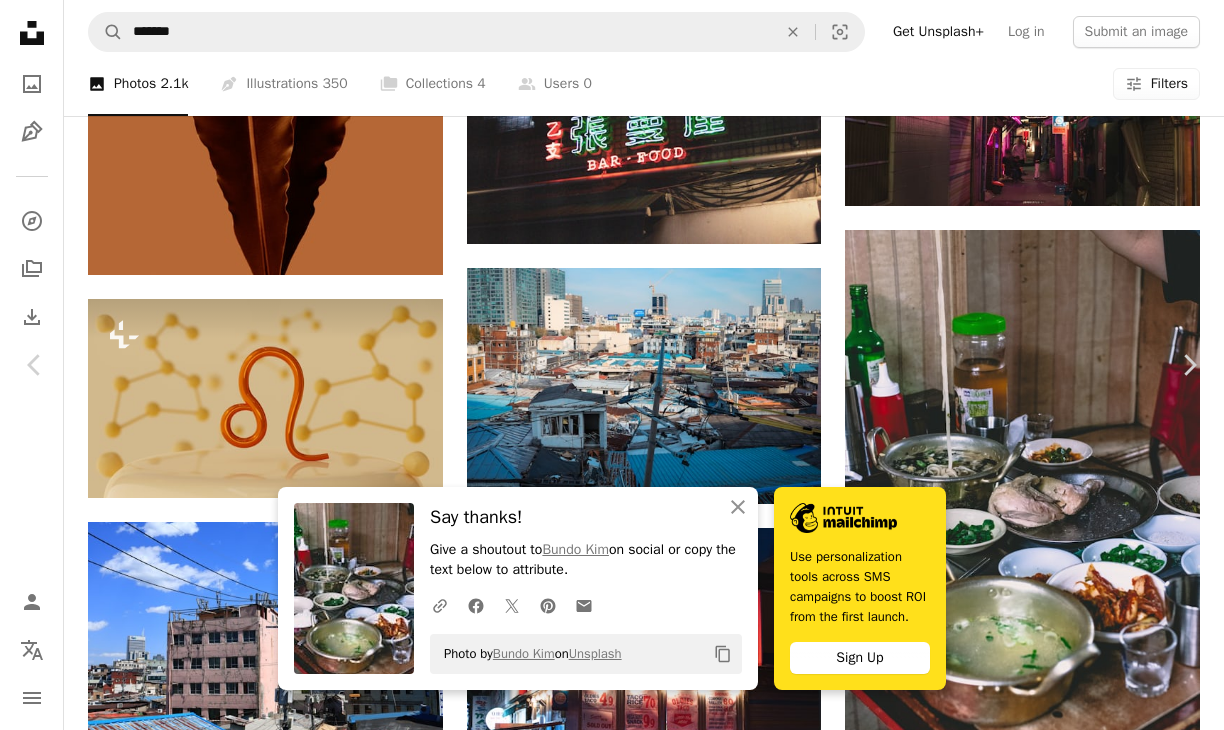 click on "An X shape Chevron left Chevron right An X shape Close Say thanks! Give a shoutout to  [FIRST] [LAST]  on social or copy the text below to attribute. A URL sharing icon (chains) Facebook icon X (formerly Twitter) icon Pinterest icon An envelope Photo by  [FIRST] [LAST]  on  Unsplash
Copy content Use personalization tools across SMS campaigns to boost ROI from the first launch. Sign Up [FIRST] [LAST] [FIRST] A heart A plus sign Edit image   Plus sign for Unsplash+ Download free Chevron down Zoom in Views 723,090 Downloads 1,521 A forward-right arrow Share Info icon Info More Actions Food Culture A map marker [POSTAL_CODE] [NEIGHBORHOOD], [BOROUGH], [CITY], [NEIGHBORHOOD], [NEIGHBORHOOD] Calendar outlined Published on  [DATE] Camera FUJIFILM, X-Pro2 Safety Free to use under the  Unsplash License food [CITY] dinner [COUNTRY] meal plate dish bowl pot hot pot supper Free stock photos Browse premium related images on iStock  |  Save 20% with code UNSPLASH20 View more on iStock  ↗ Related images A heart A plus sign [FIRST] [LAST]" at bounding box center (612, 3688) 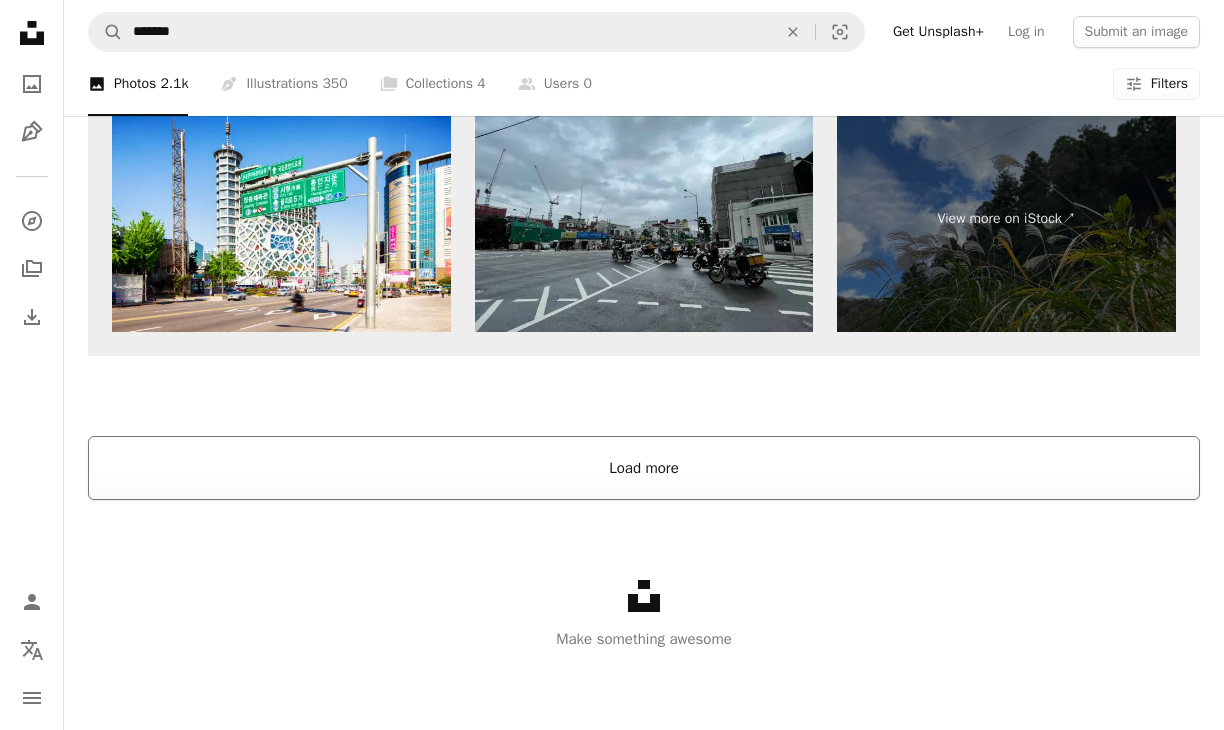 click on "Load more" at bounding box center [644, 468] 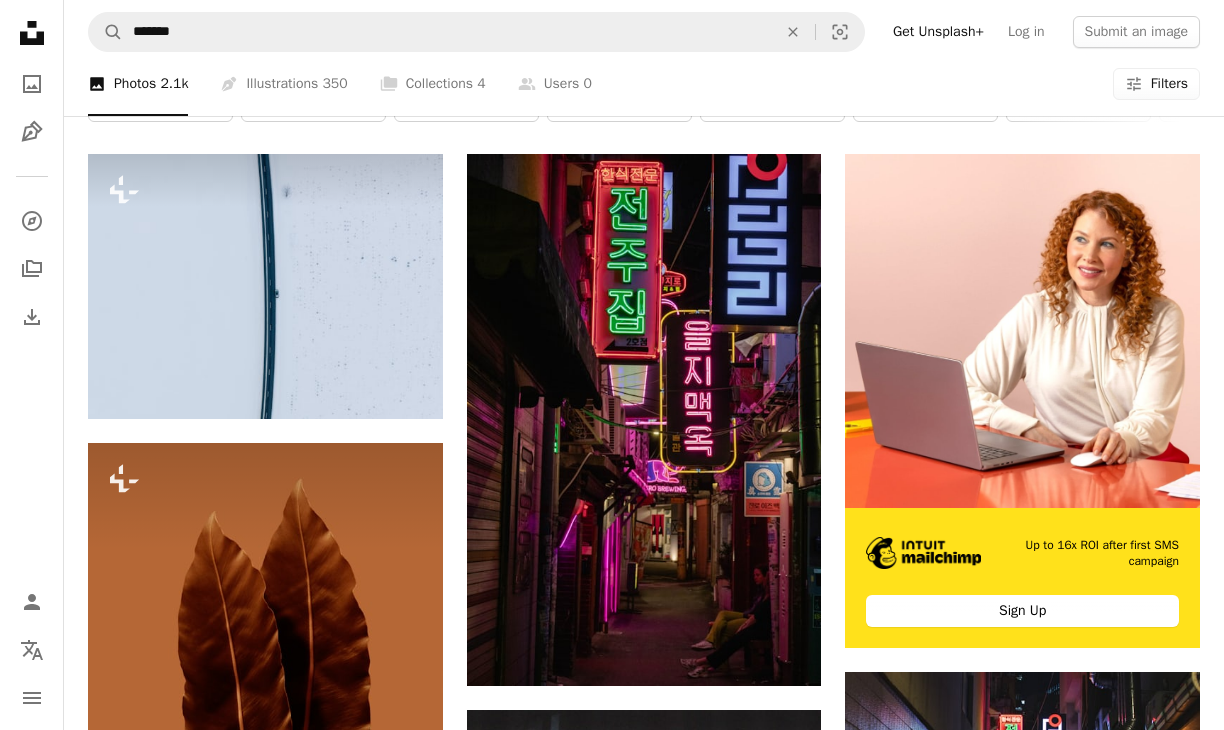 scroll, scrollTop: 0, scrollLeft: 0, axis: both 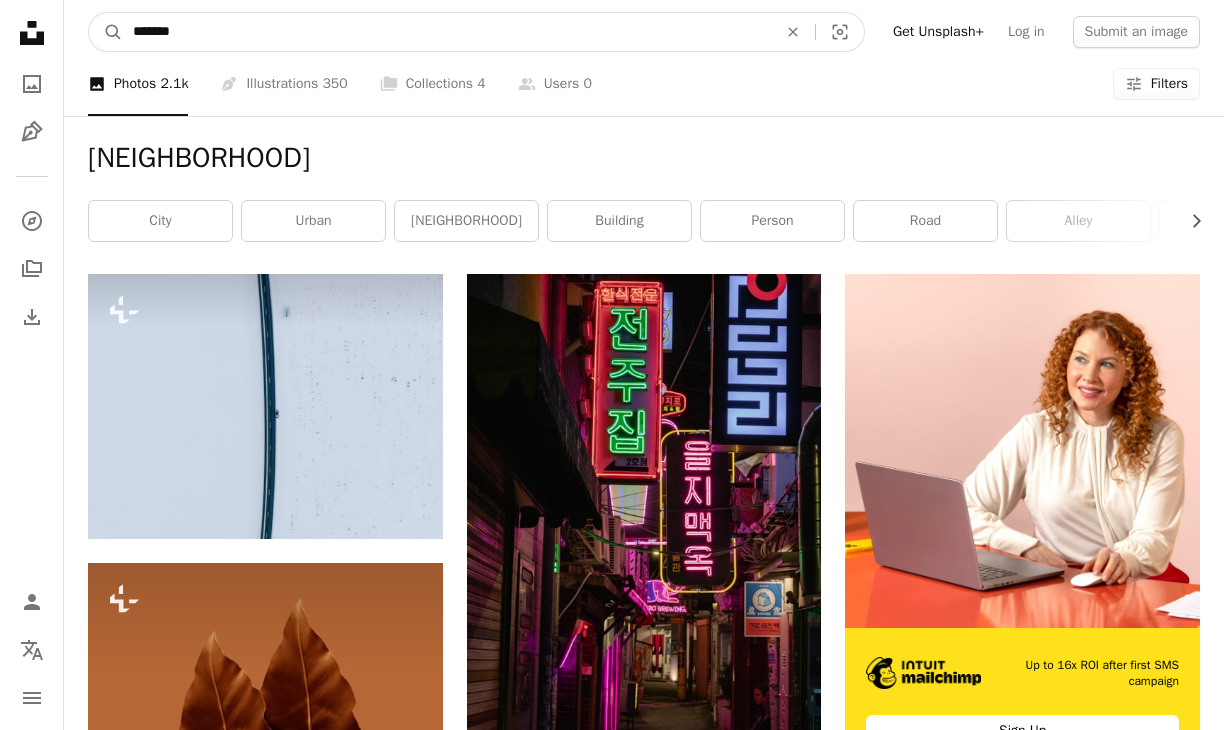 click on "*******" at bounding box center [447, 32] 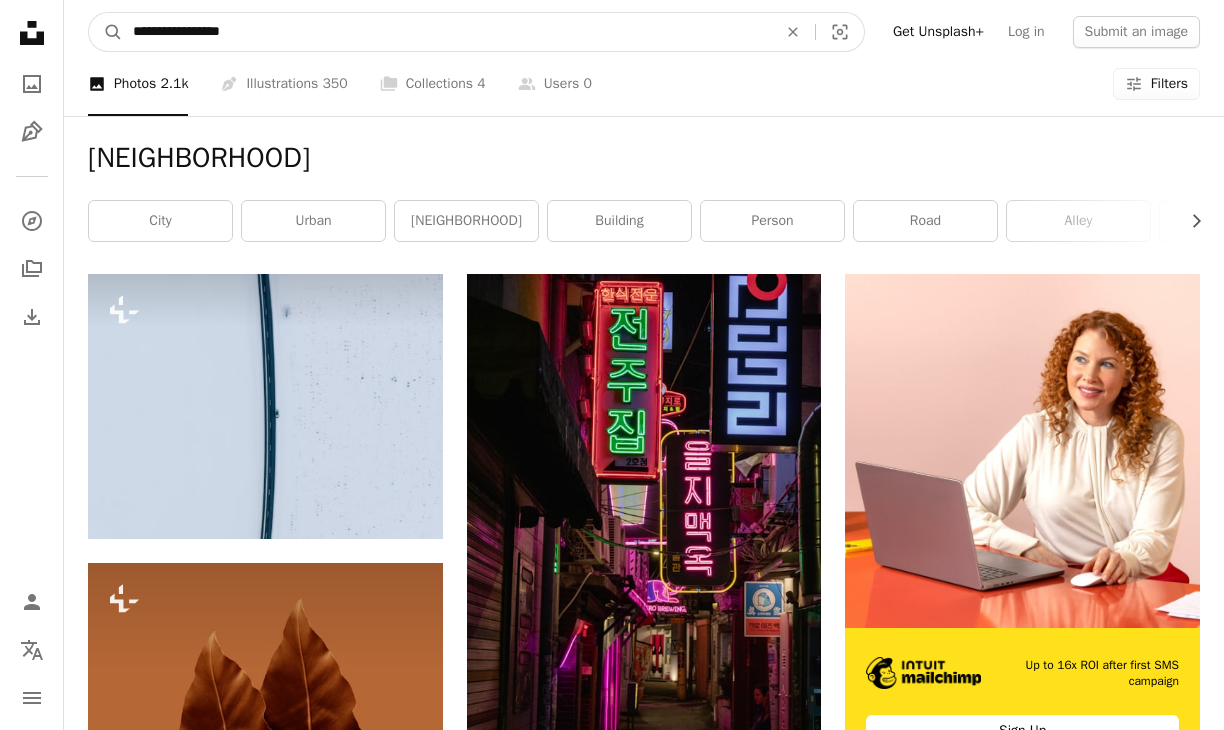 type on "**********" 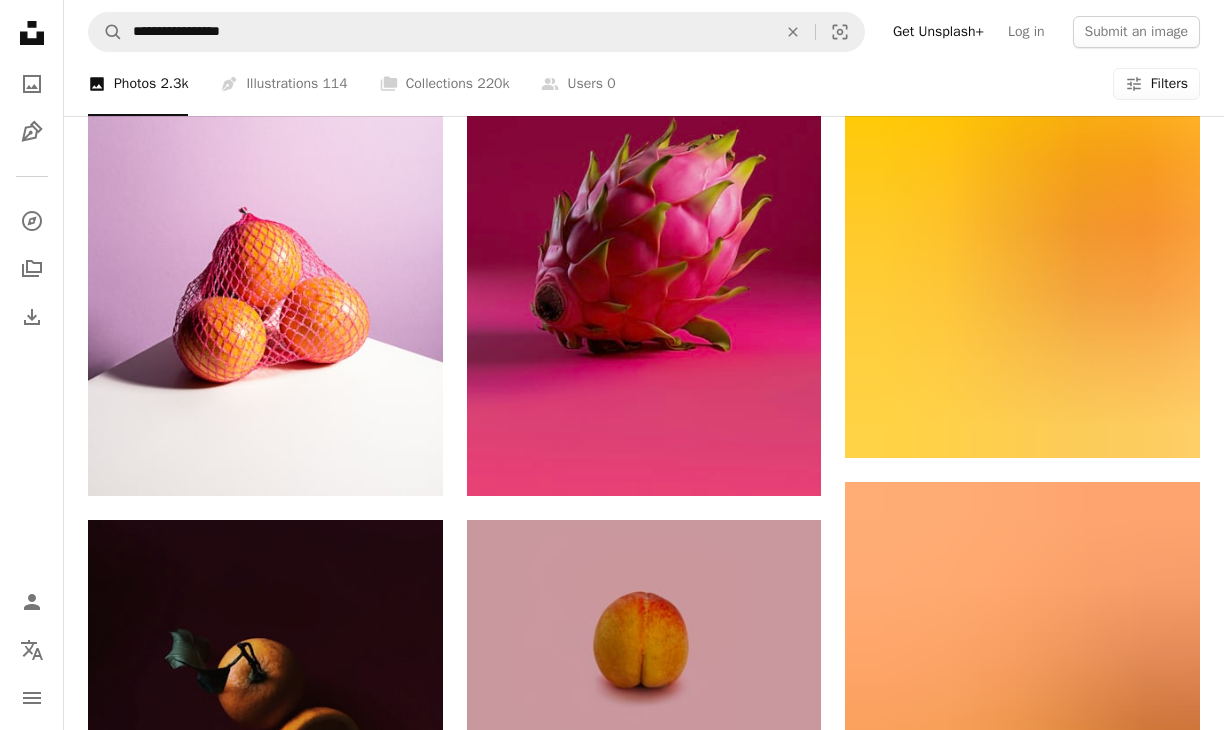 scroll, scrollTop: 945, scrollLeft: 0, axis: vertical 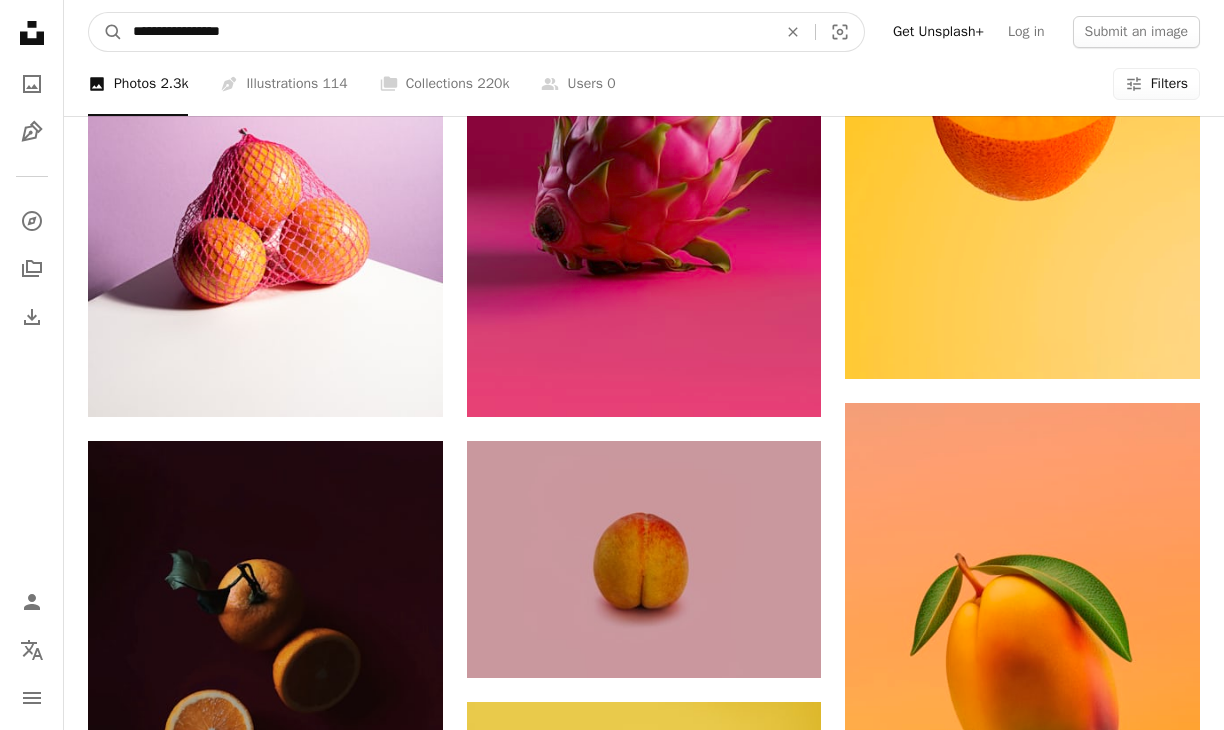 click on "**********" at bounding box center [447, 32] 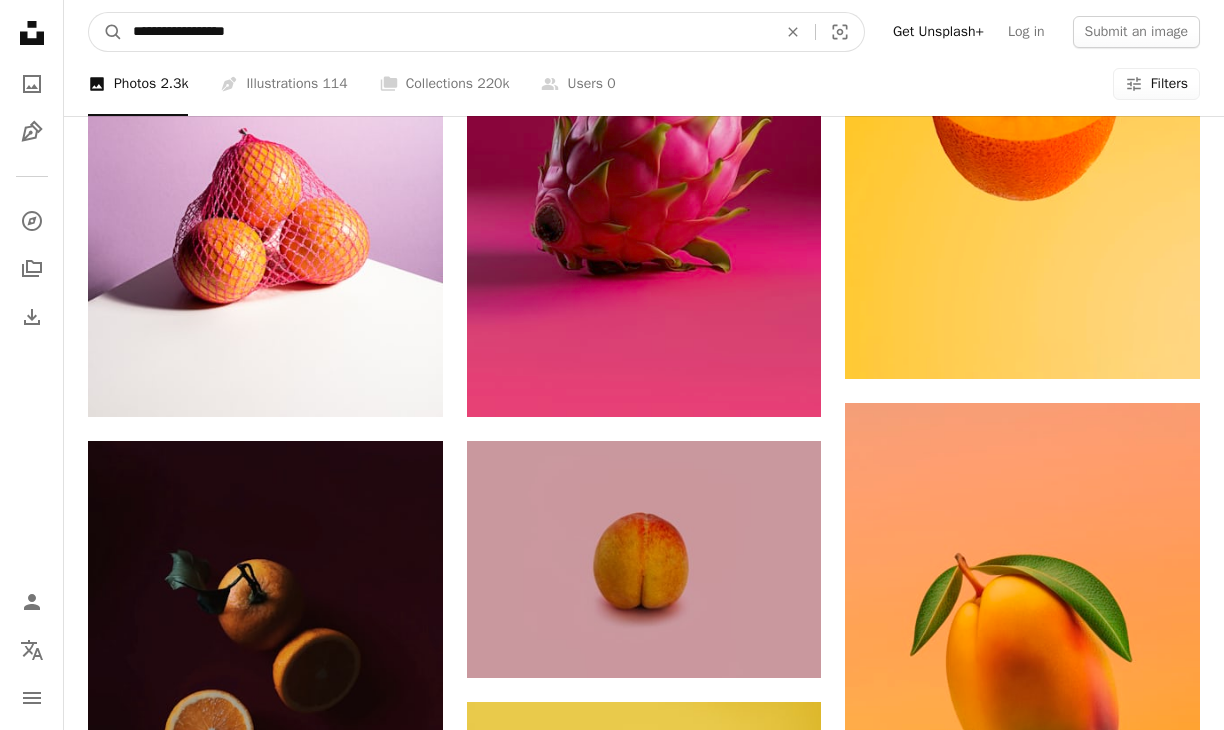type on "**********" 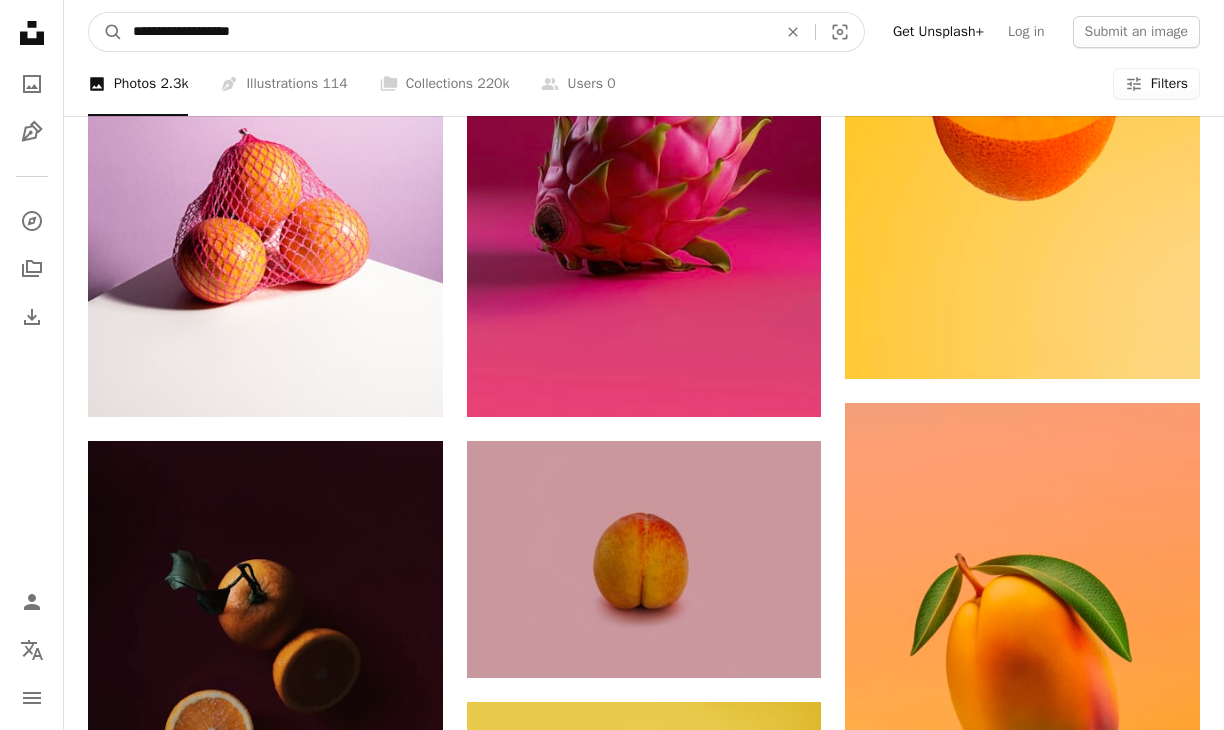 click on "A magnifying glass" at bounding box center (106, 32) 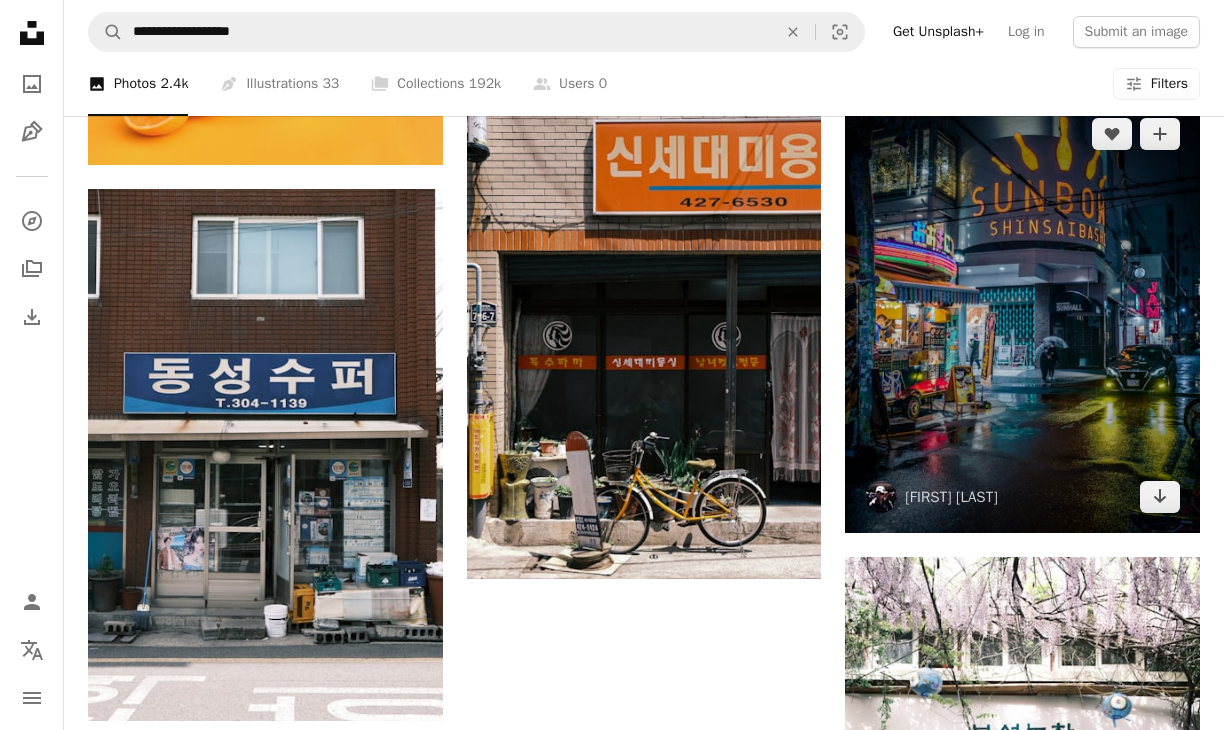 scroll, scrollTop: 2868, scrollLeft: 0, axis: vertical 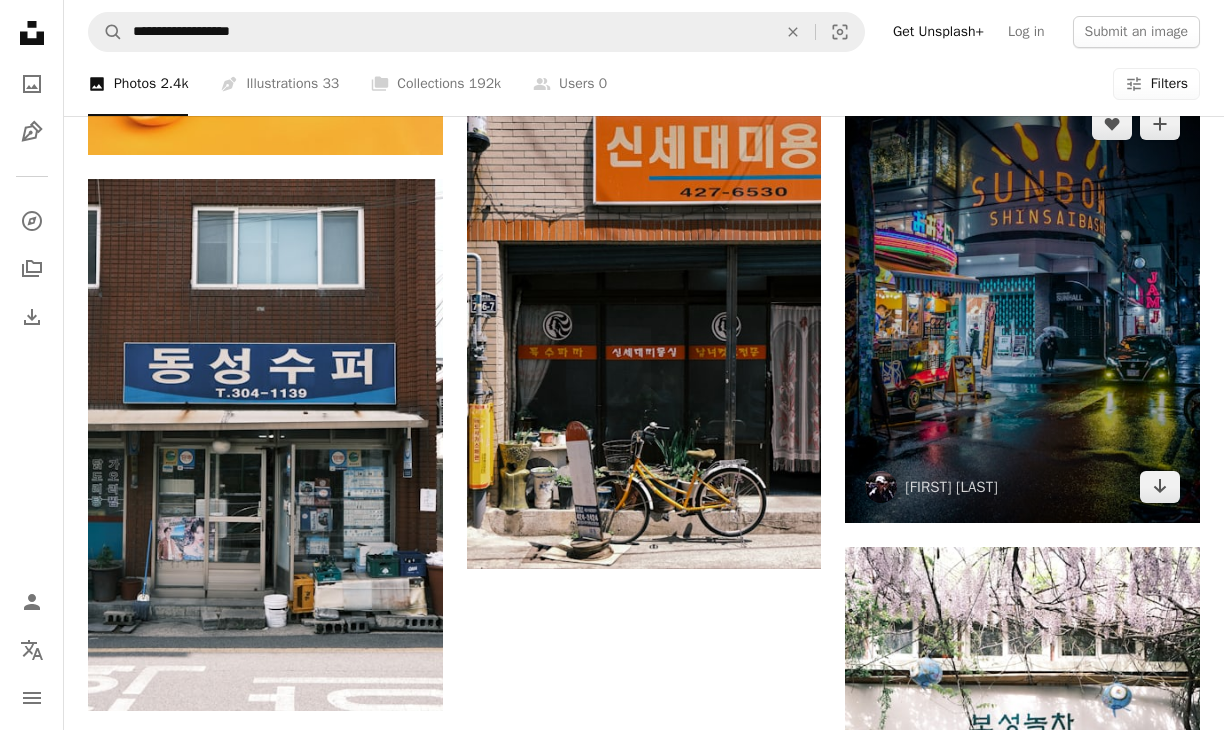 click at bounding box center (1022, 305) 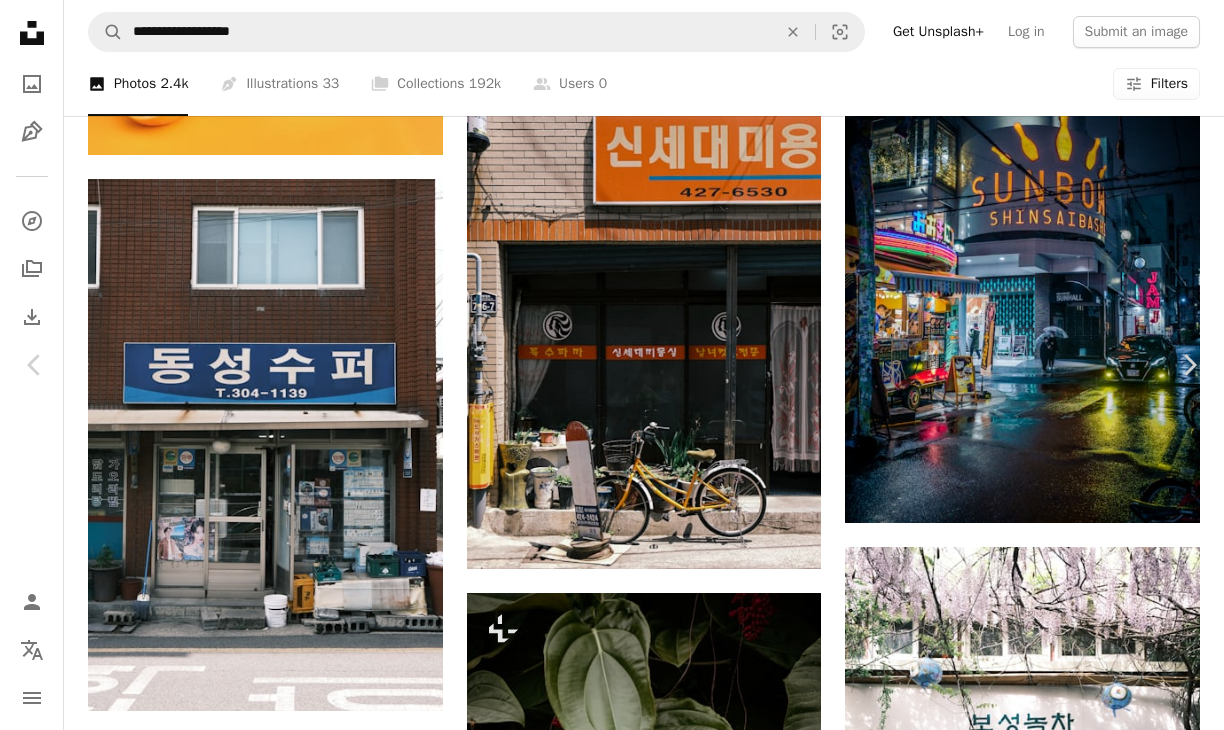 scroll, scrollTop: 15, scrollLeft: 0, axis: vertical 